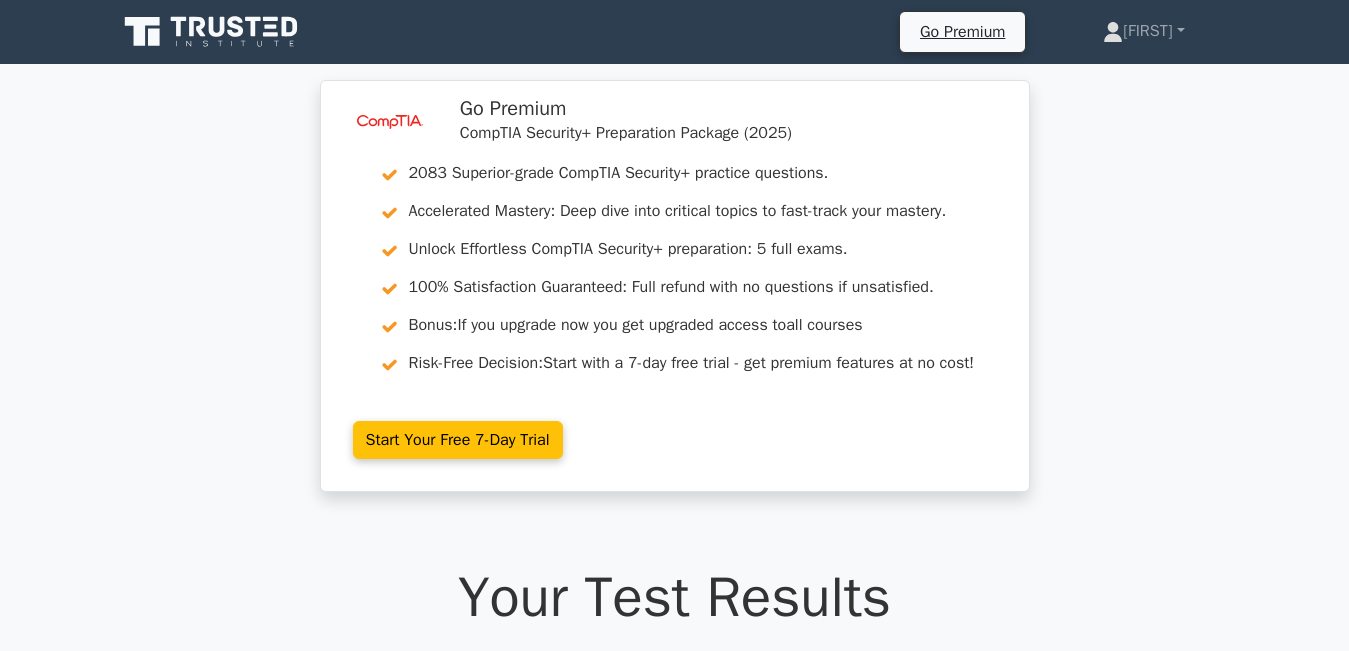 scroll, scrollTop: 4634, scrollLeft: 0, axis: vertical 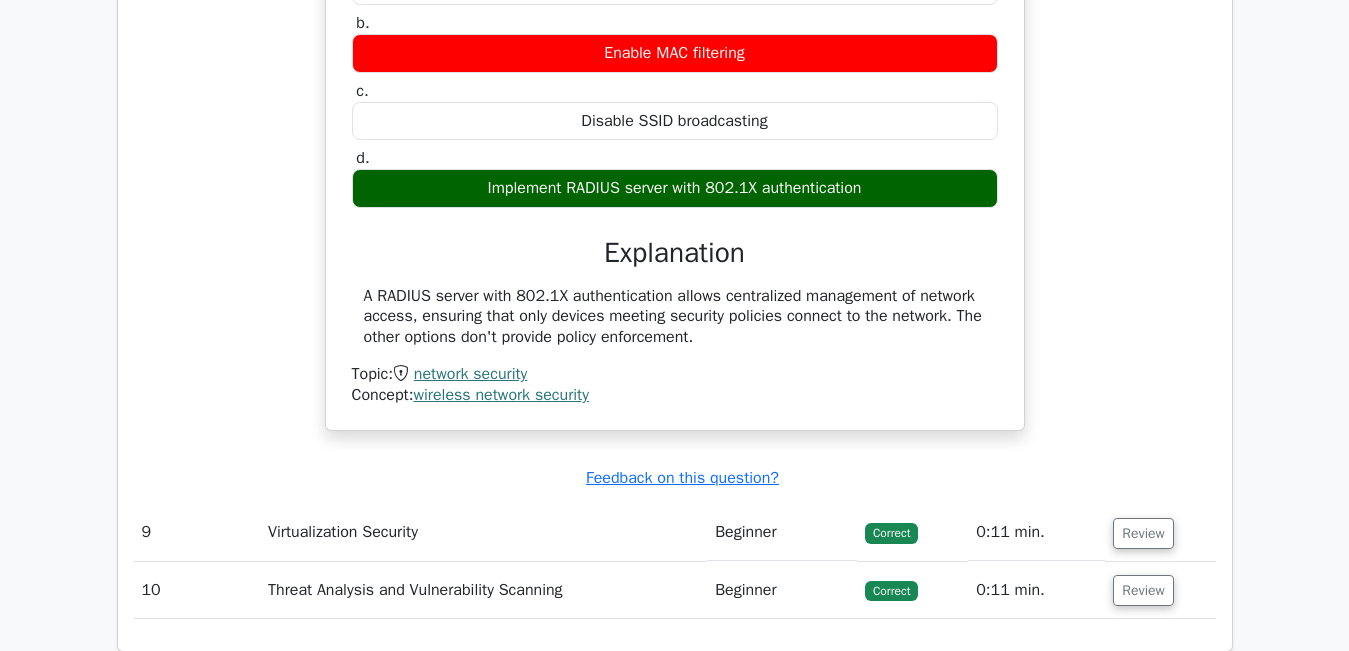 click on "A RADIUS server with 802.1X authentication allows centralized management of network access, ensuring that only devices meeting security policies connect to the network. The other options don't provide policy enforcement." at bounding box center (675, 317) 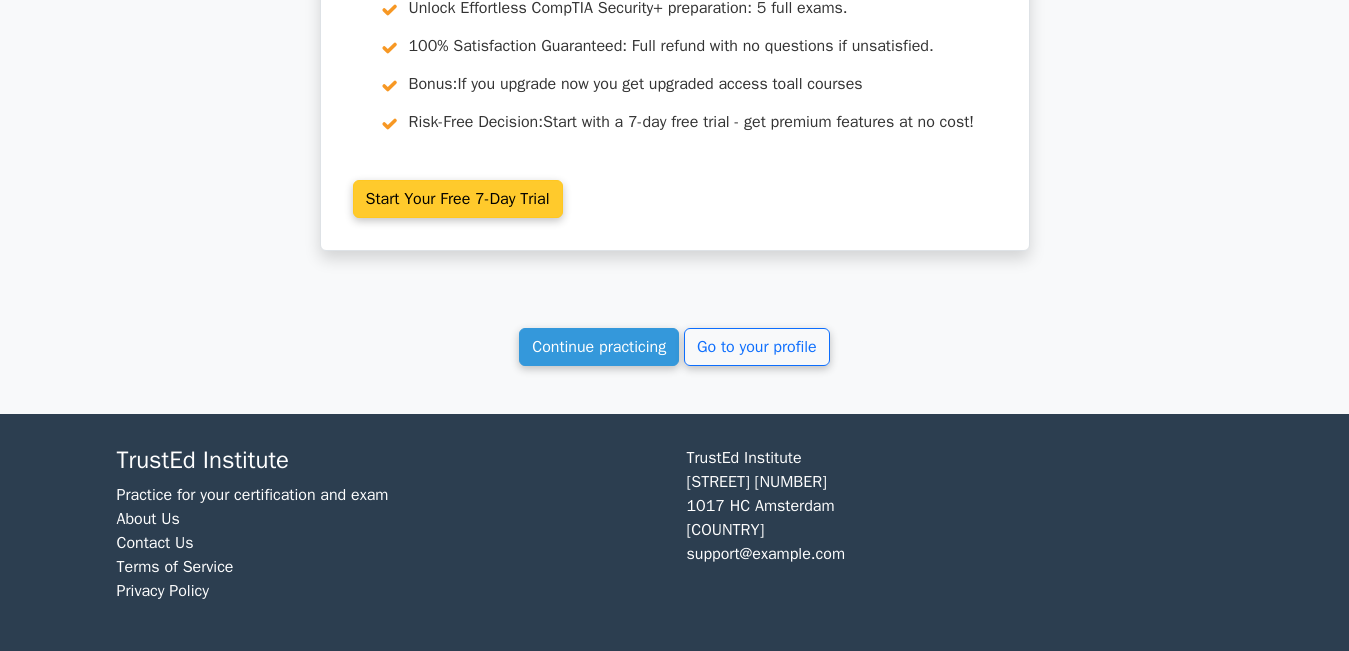 scroll, scrollTop: 5557, scrollLeft: 0, axis: vertical 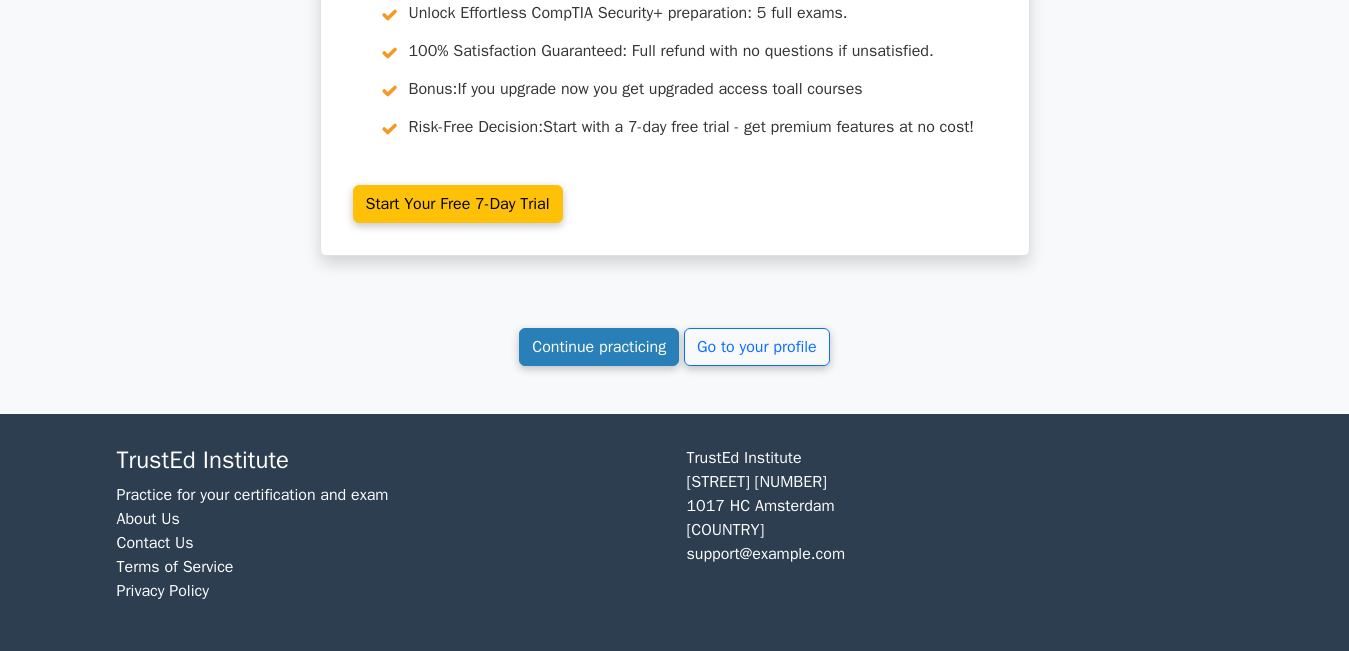 click on "Continue practicing" at bounding box center [599, 347] 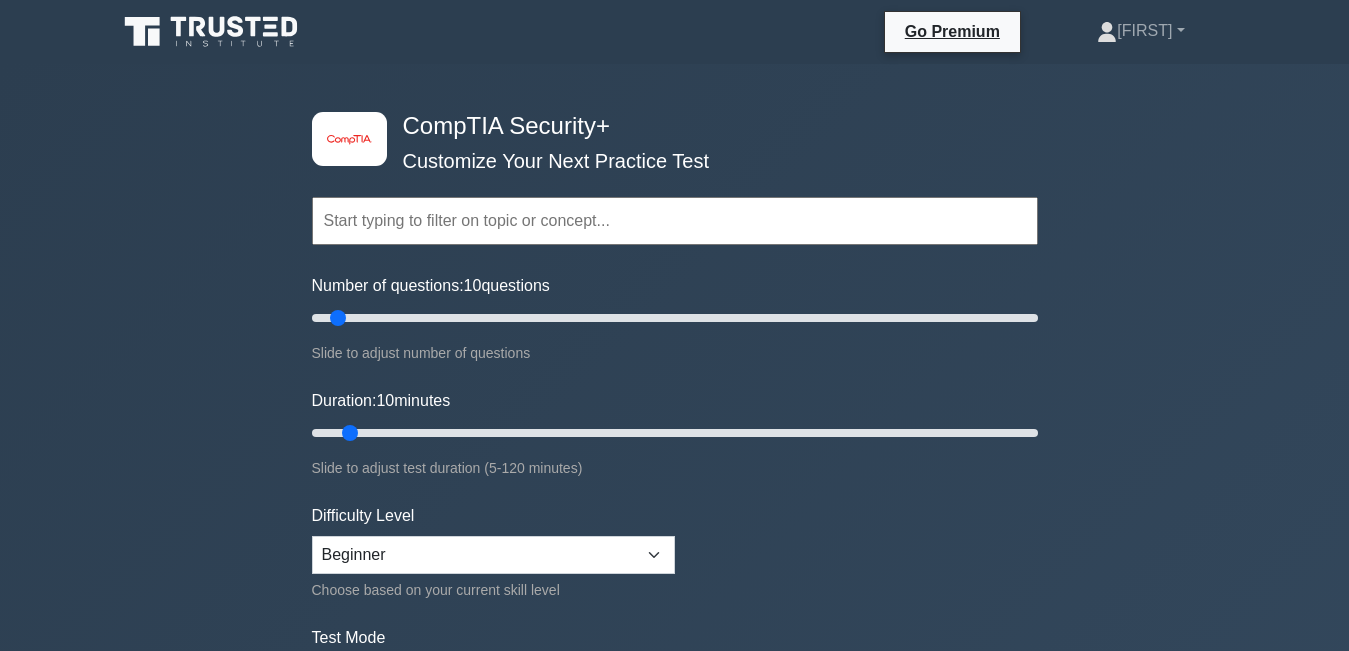 scroll, scrollTop: 0, scrollLeft: 0, axis: both 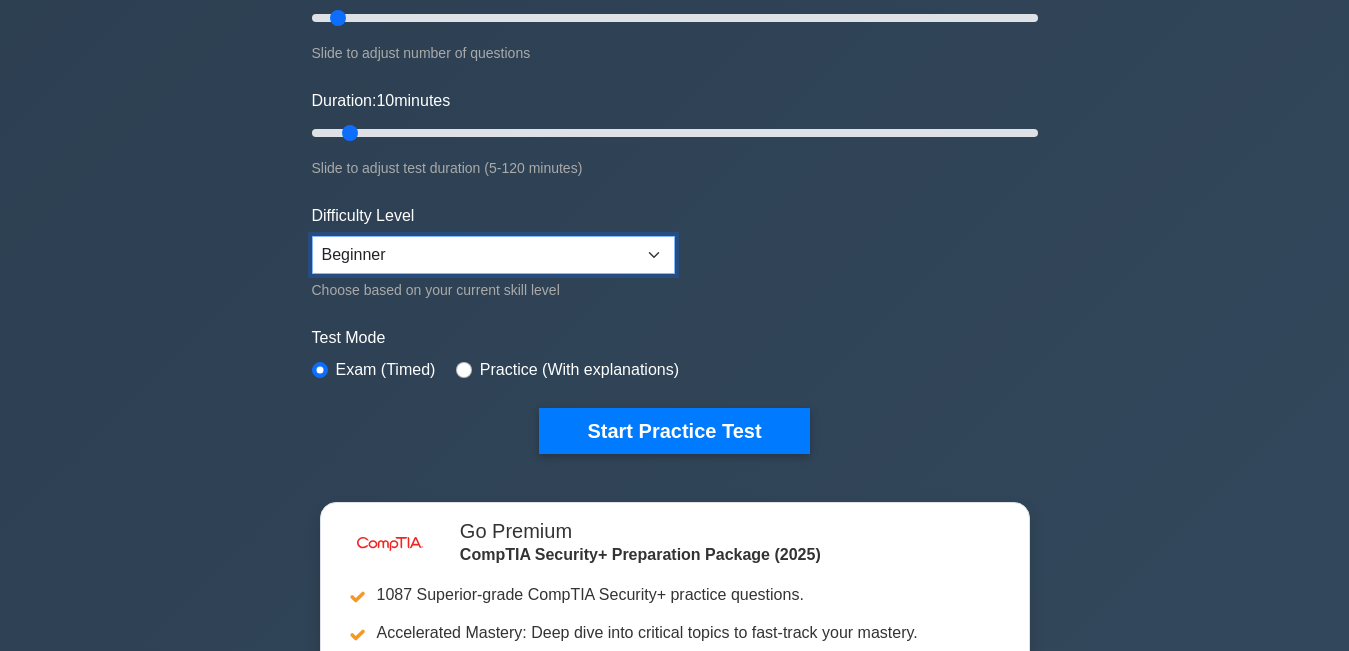 click on "Beginner
Intermediate
Expert" at bounding box center [493, 255] 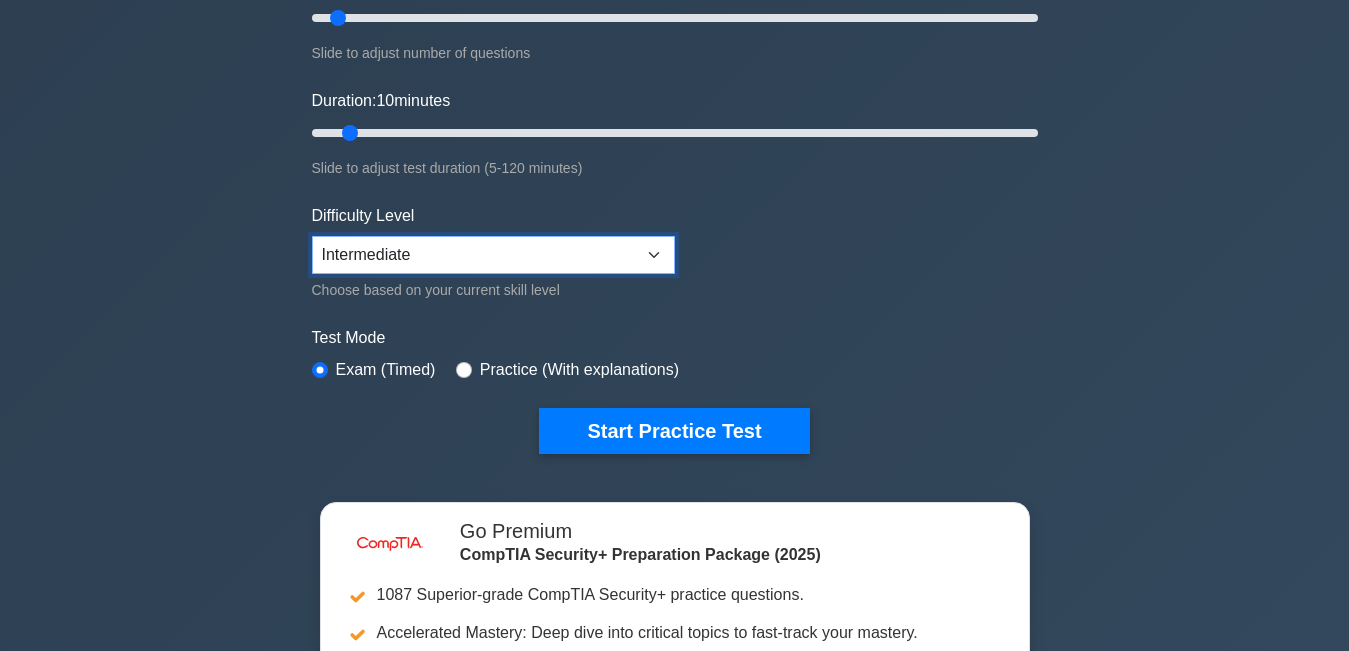 click on "Beginner
Intermediate
Expert" at bounding box center [493, 255] 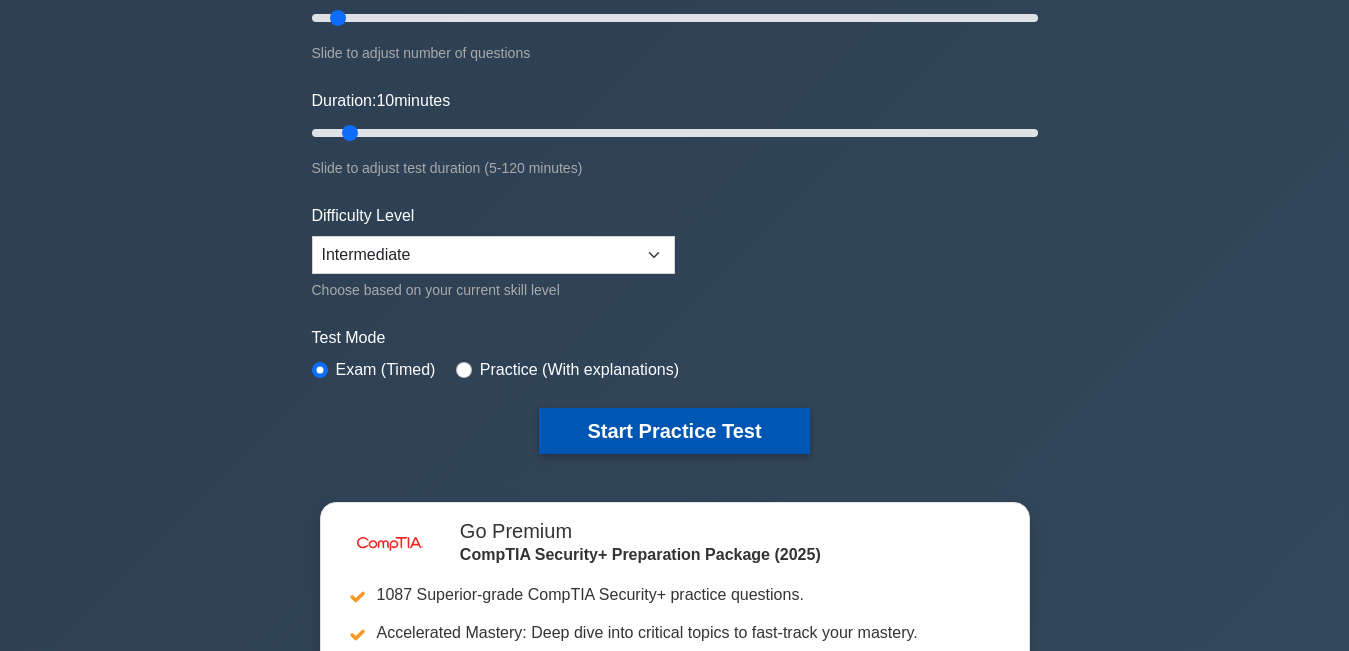 drag, startPoint x: 628, startPoint y: 433, endPoint x: 598, endPoint y: 411, distance: 37.202152 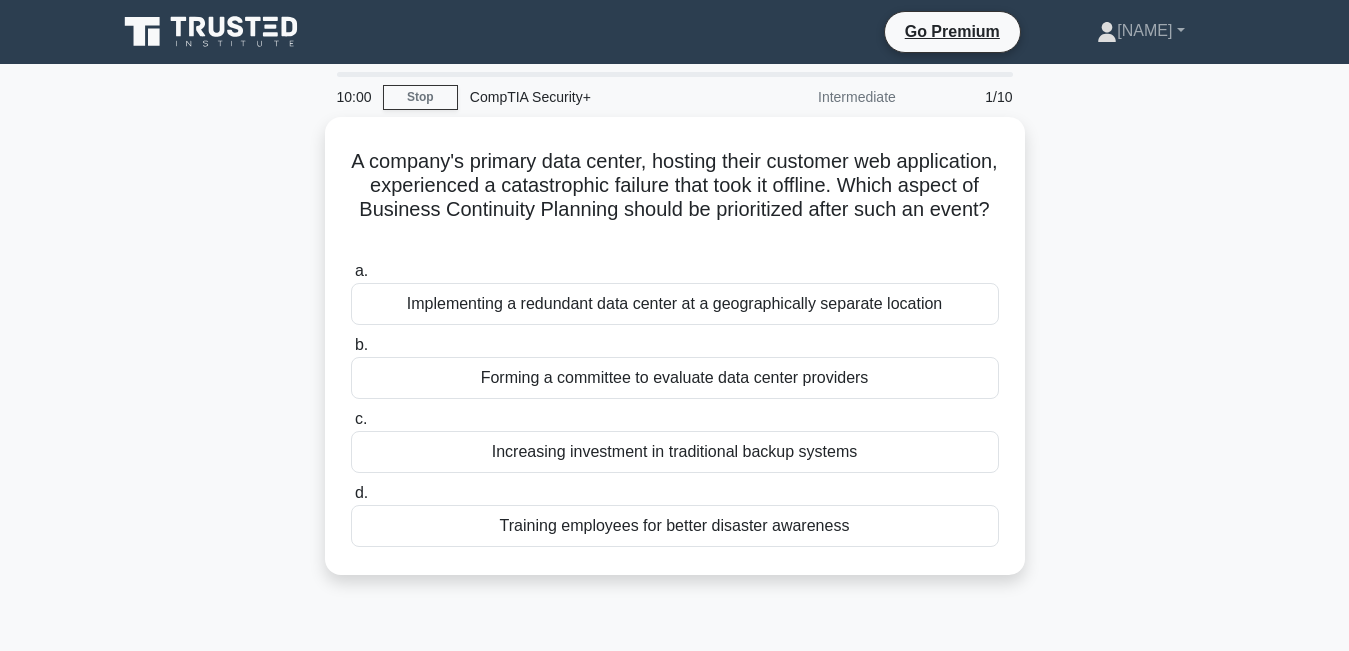 scroll, scrollTop: 0, scrollLeft: 0, axis: both 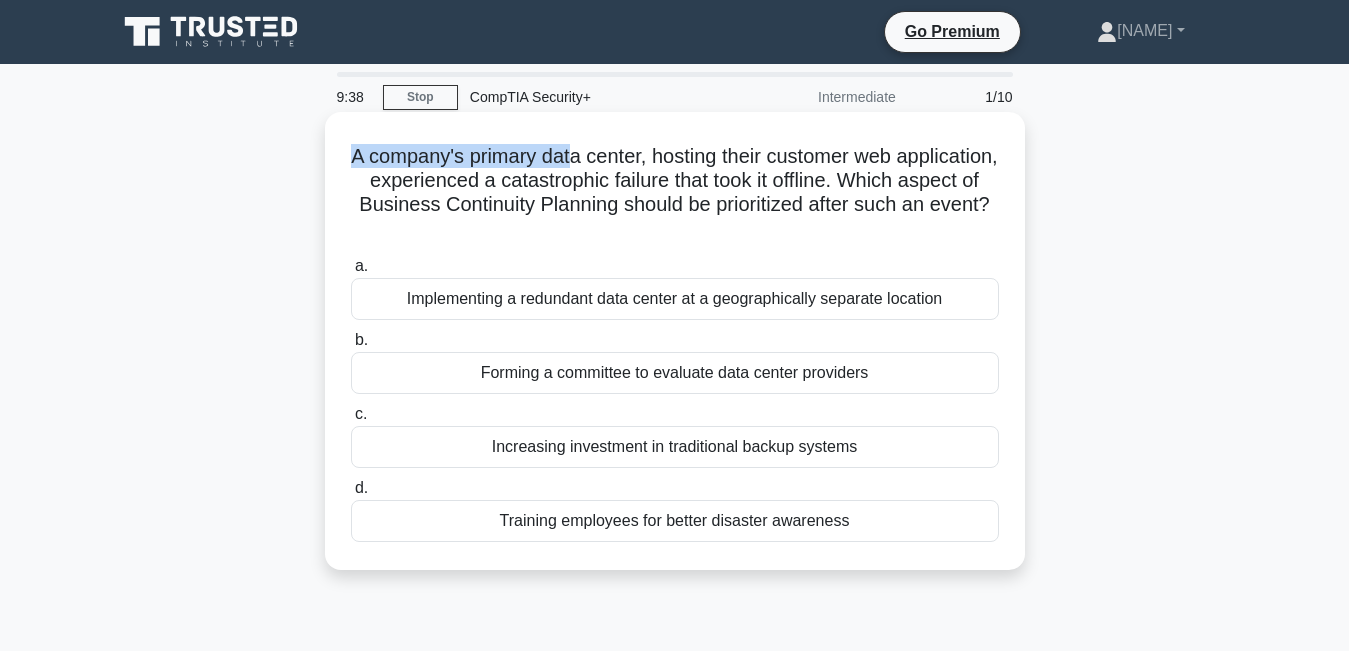 drag, startPoint x: 370, startPoint y: 155, endPoint x: 627, endPoint y: 134, distance: 257.85654 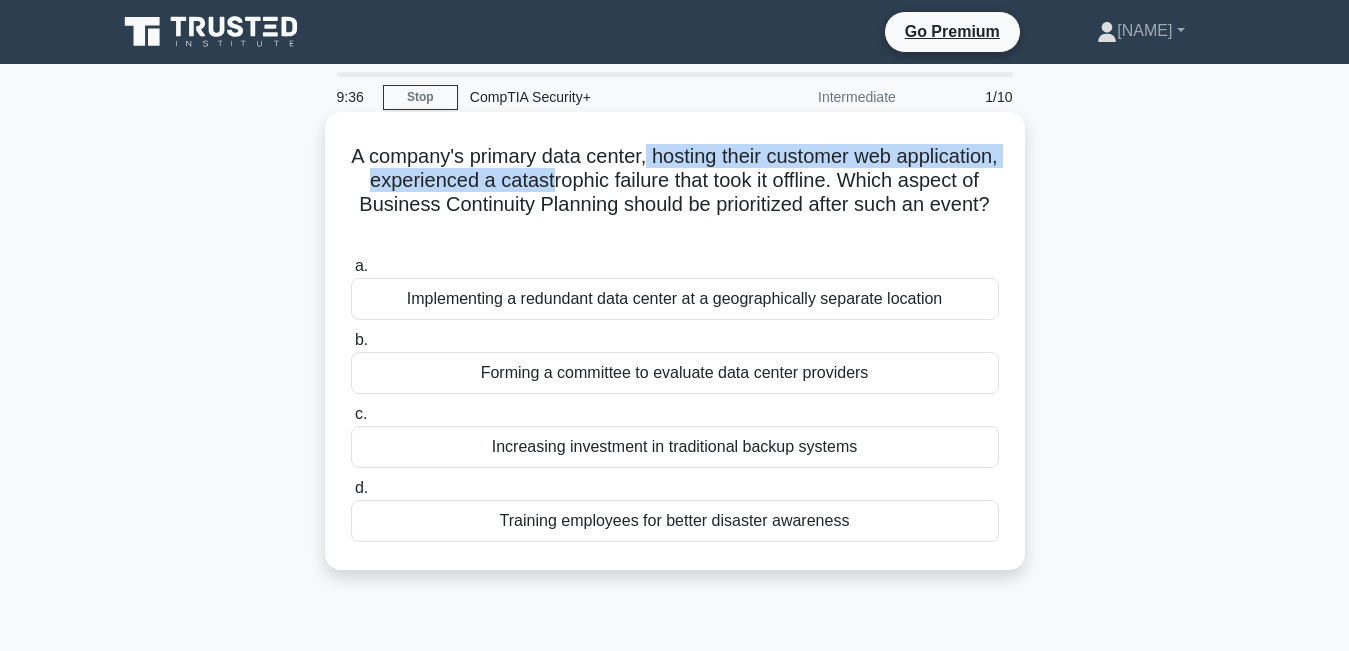 drag, startPoint x: 697, startPoint y: 142, endPoint x: 678, endPoint y: 188, distance: 49.76947 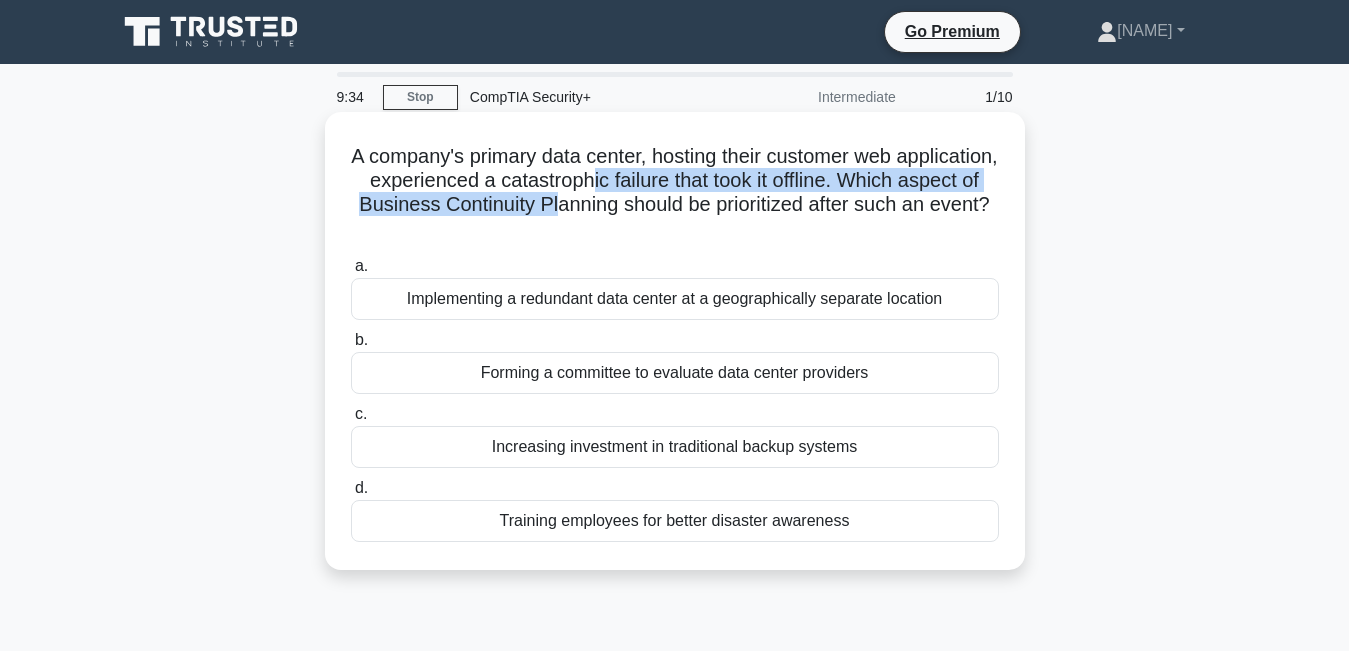 drag, startPoint x: 717, startPoint y: 182, endPoint x: 719, endPoint y: 198, distance: 16.124516 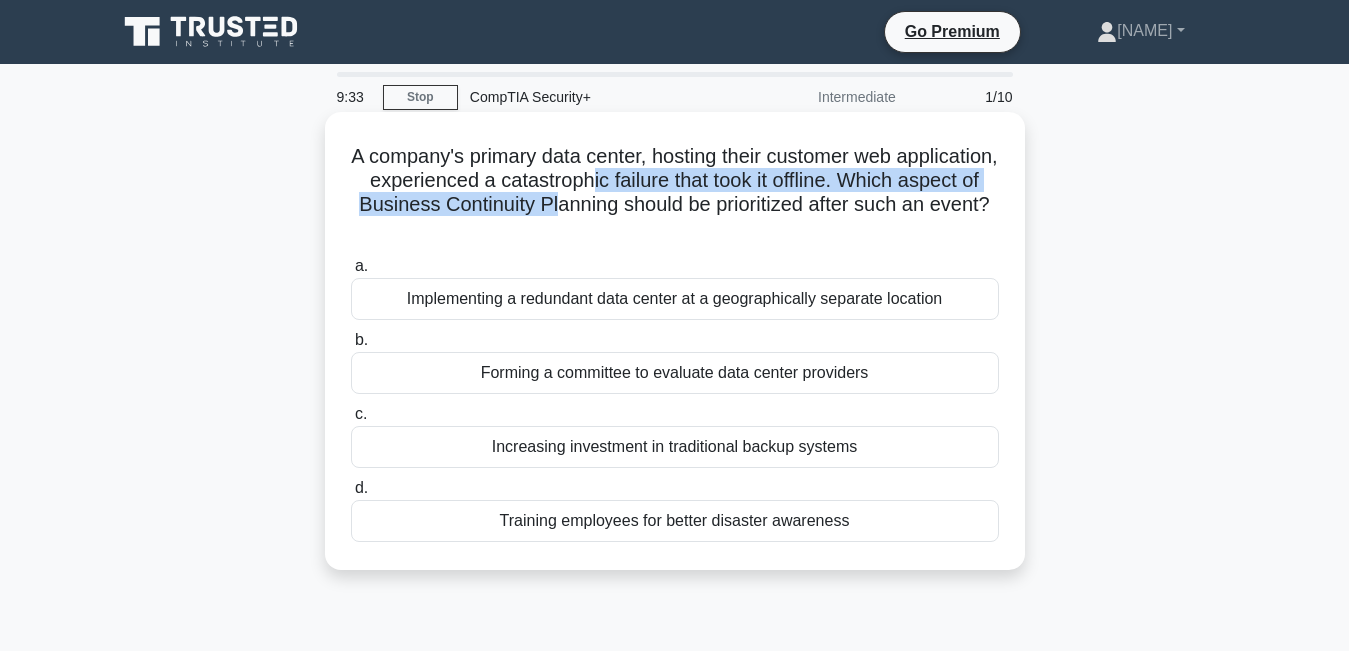 click on "A company's primary data center, hosting their customer web application, experienced a catastrophic failure that took it offline. Which aspect of Business Continuity Planning should be prioritized after such an event?
.spinner_0XTQ{transform-origin:center;animation:spinner_y6GP .75s linear infinite}@keyframes spinner_y6GP{100%{transform:rotate(360deg)}}" at bounding box center [675, 193] 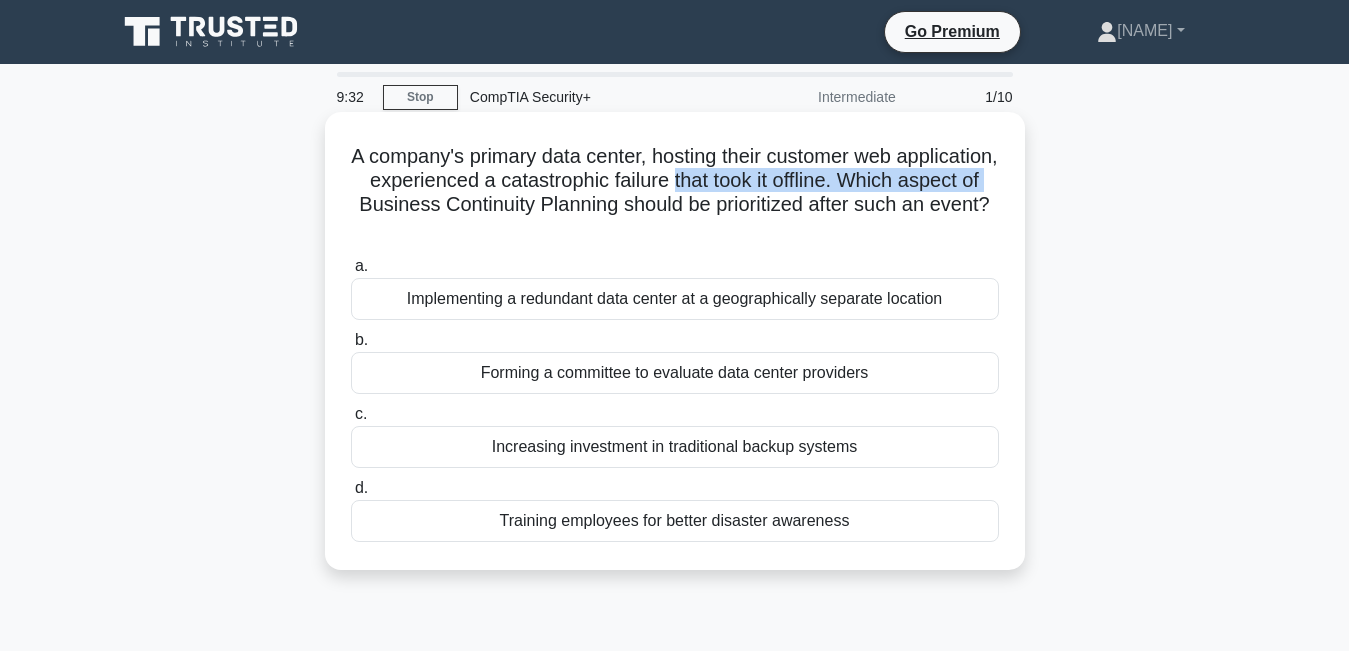 drag, startPoint x: 521, startPoint y: 204, endPoint x: 799, endPoint y: 193, distance: 278.21753 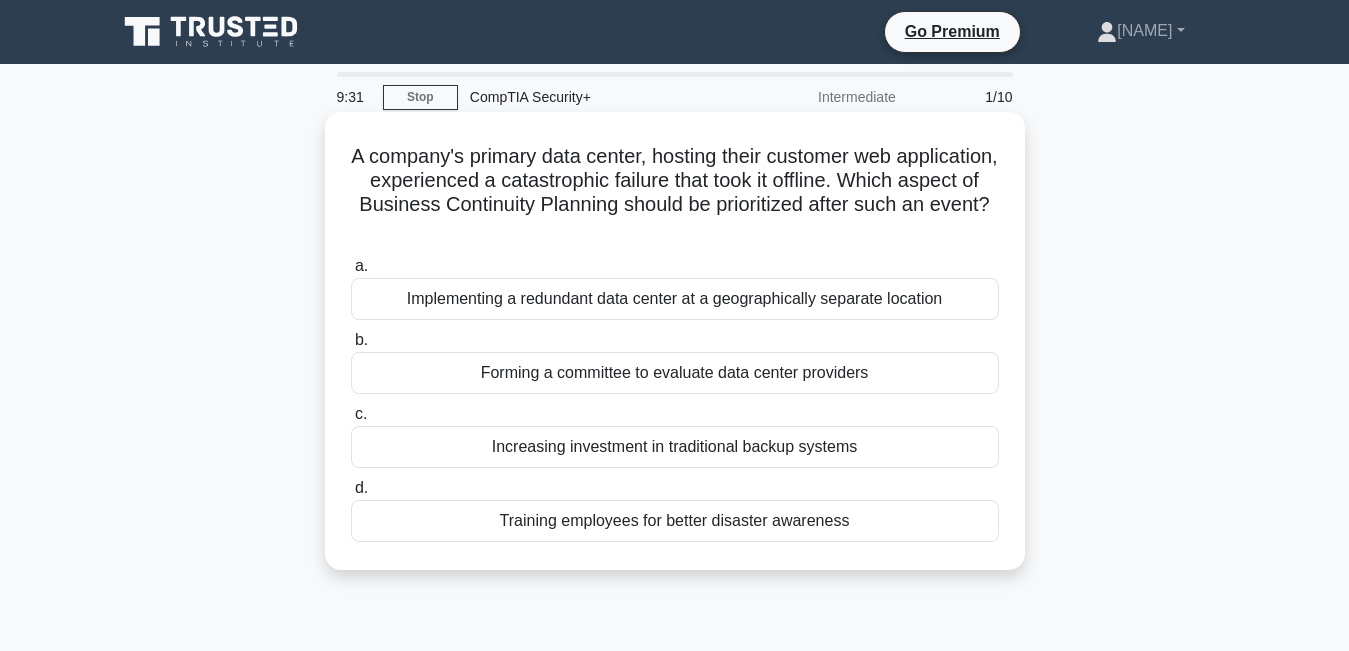 click on ".spinner_0XTQ{transform-origin:center;animation:spinner_y6GP .75s linear infinite}@keyframes spinner_y6GP{100%{transform:rotate(360deg)}}" 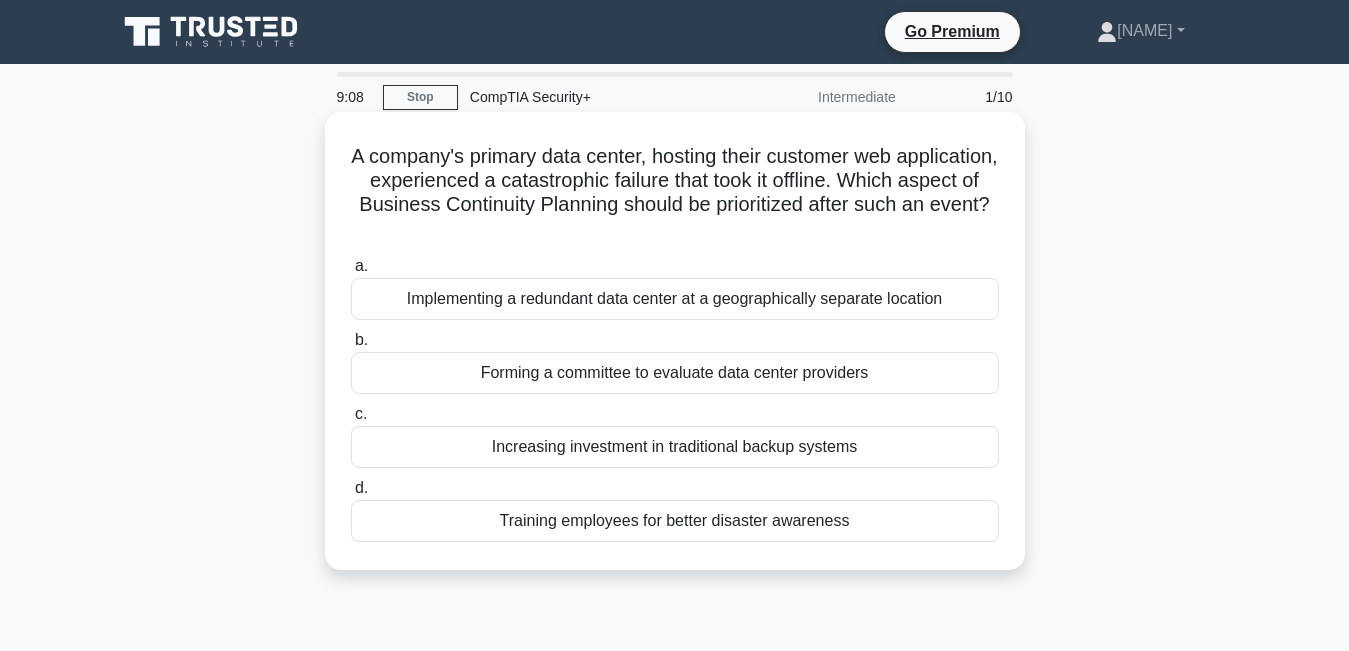 click on "Increasing investment in traditional backup systems" at bounding box center (675, 447) 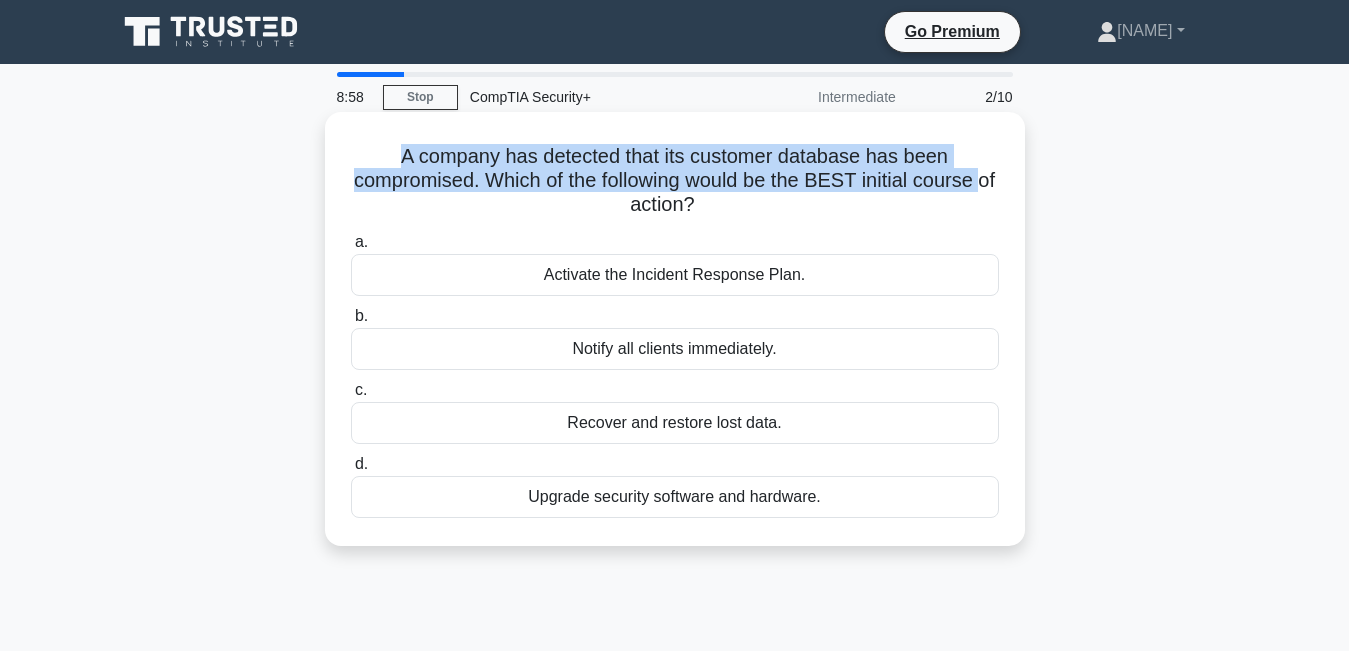 drag, startPoint x: 396, startPoint y: 142, endPoint x: 502, endPoint y: 188, distance: 115.55086 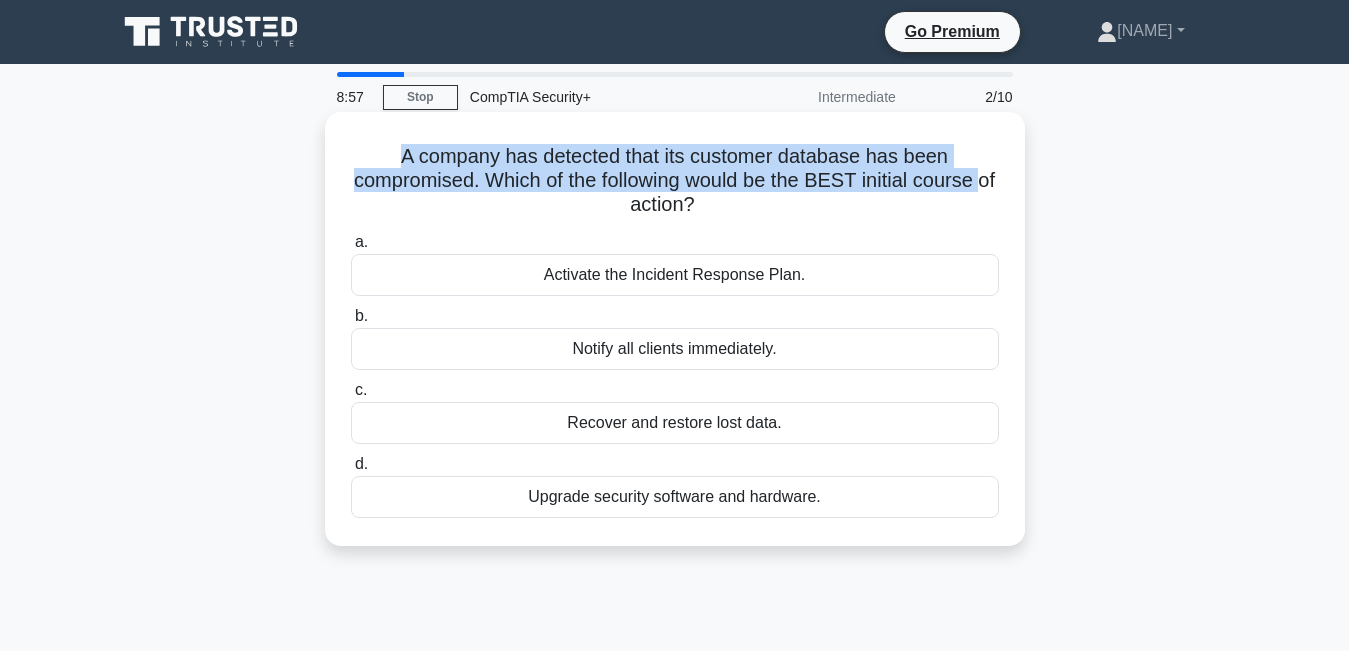 click on "A company has detected that its customer database has been compromised. Which of the following would be the BEST initial course of action?
.spinner_0XTQ{transform-origin:center;animation:spinner_y6GP .75s linear infinite}@keyframes spinner_y6GP{100%{transform:rotate(360deg)}}" at bounding box center (675, 181) 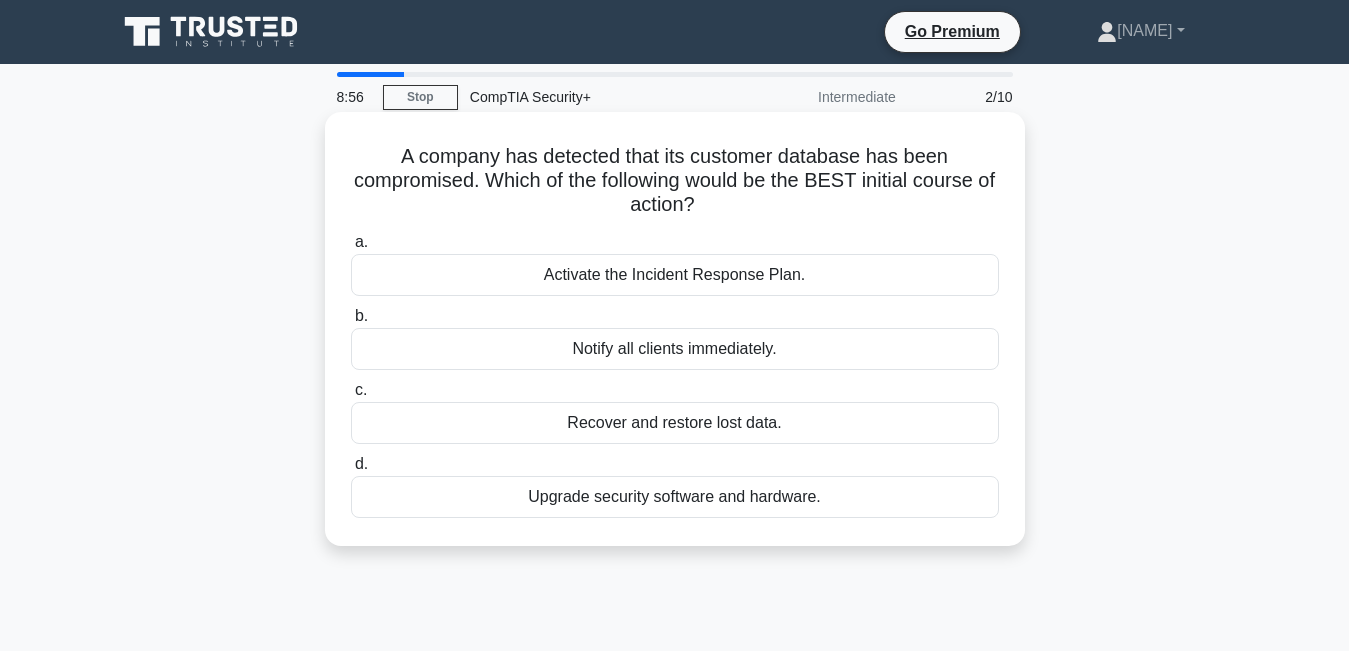 drag, startPoint x: 509, startPoint y: 178, endPoint x: 814, endPoint y: 194, distance: 305.41937 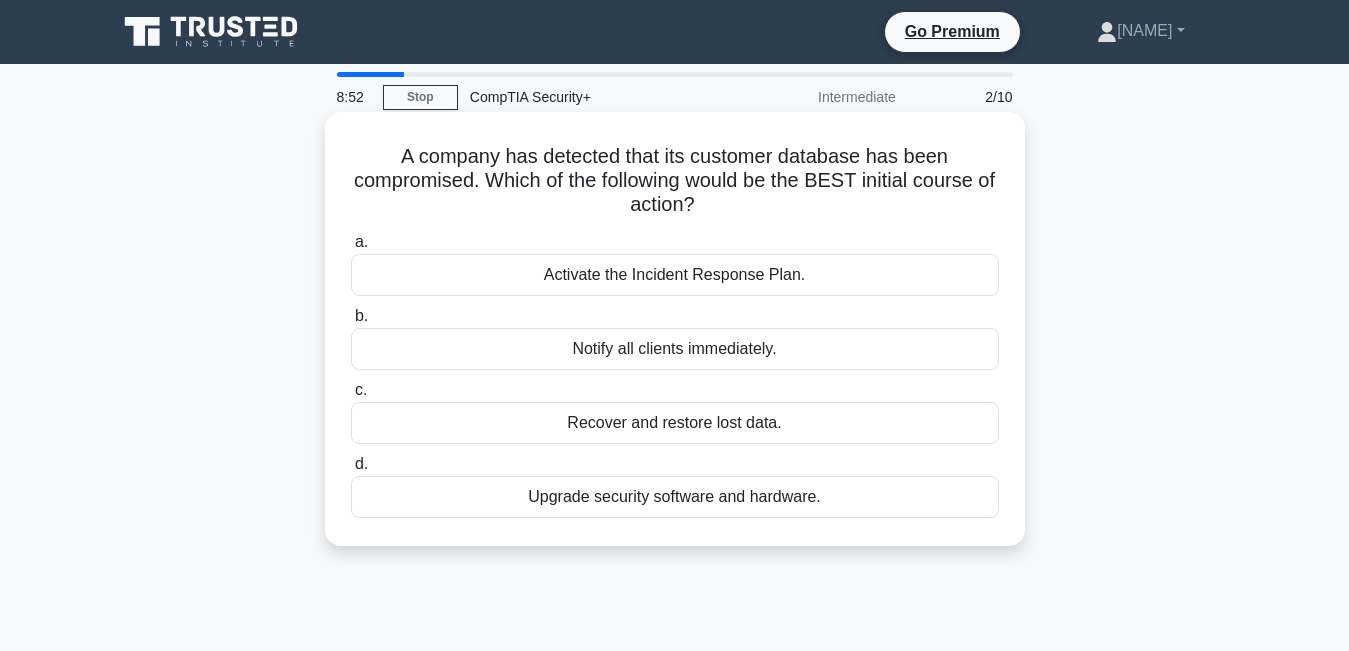 click on "A company has detected that its customer database has been compromised. Which of the following would be the BEST initial course of action?
.spinner_0XTQ{transform-origin:center;animation:spinner_y6GP .75s linear infinite}@keyframes spinner_y6GP{100%{transform:rotate(360deg)}}" at bounding box center (675, 181) 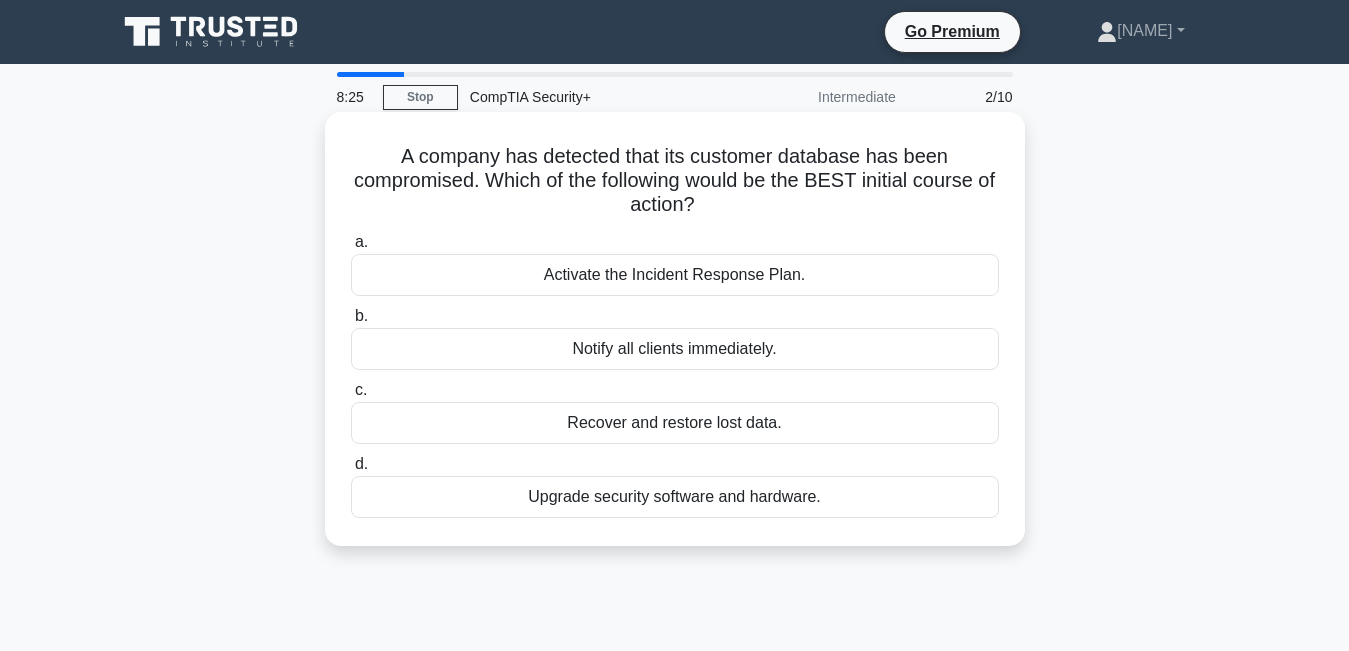 click on "Activate the Incident Response Plan." at bounding box center [675, 275] 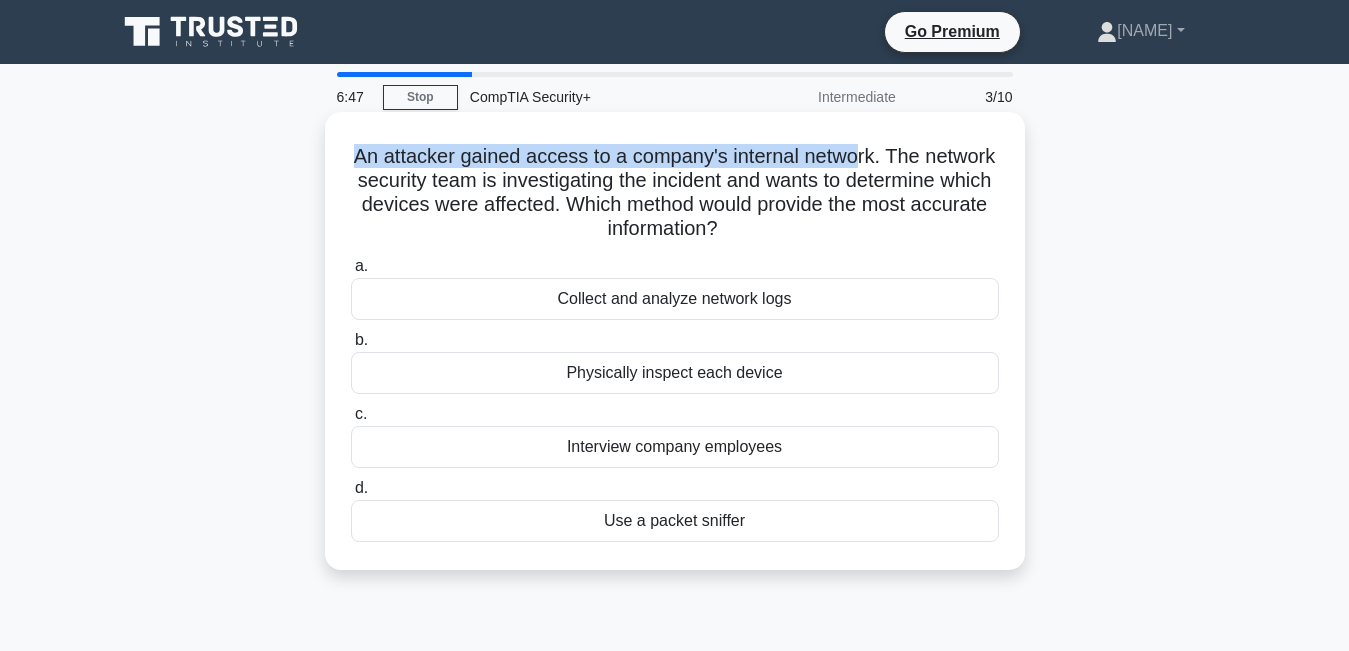 drag, startPoint x: 390, startPoint y: 155, endPoint x: 903, endPoint y: 163, distance: 513.0624 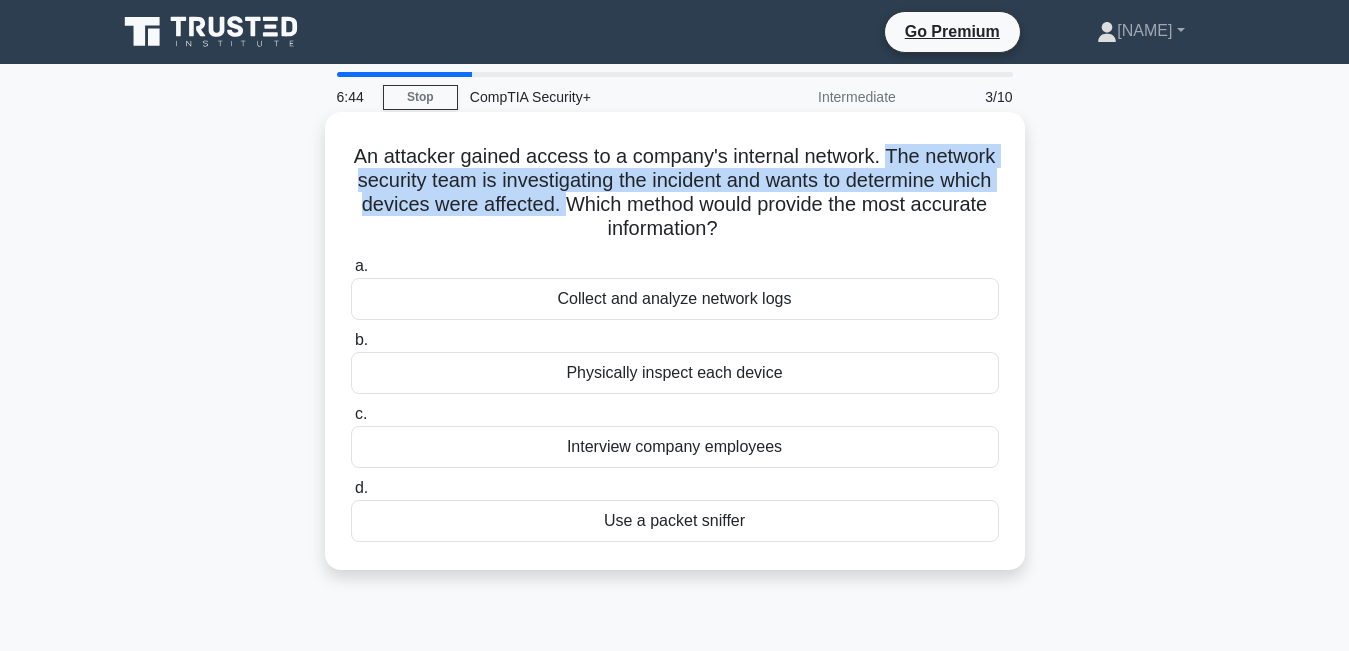 drag, startPoint x: 934, startPoint y: 152, endPoint x: 746, endPoint y: 201, distance: 194.28073 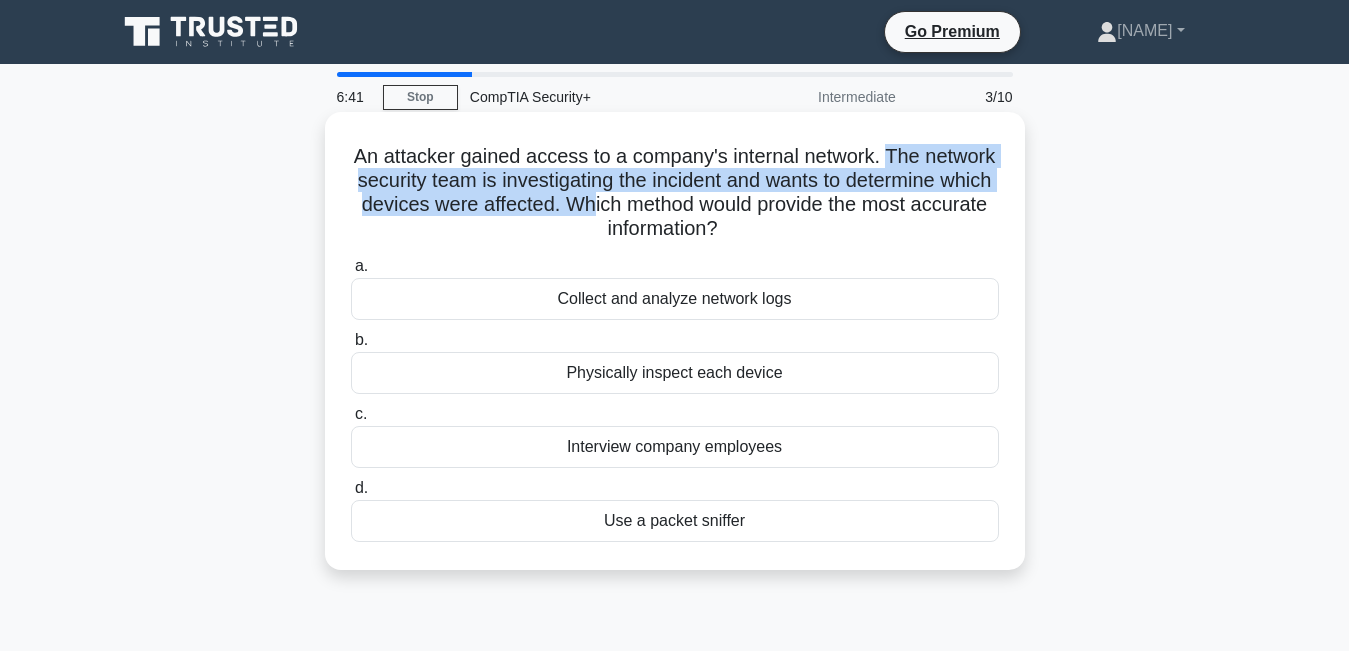 drag, startPoint x: 831, startPoint y: 226, endPoint x: 735, endPoint y: 192, distance: 101.84302 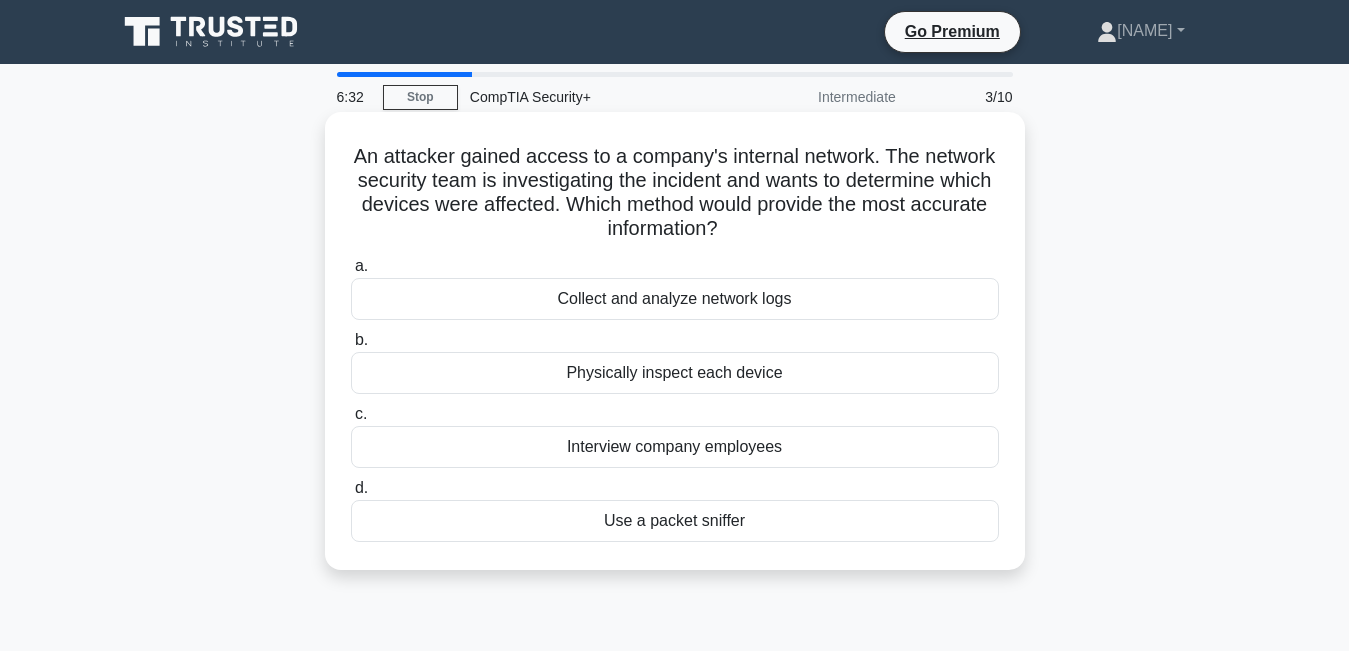 click on "Use a packet sniffer" at bounding box center [675, 521] 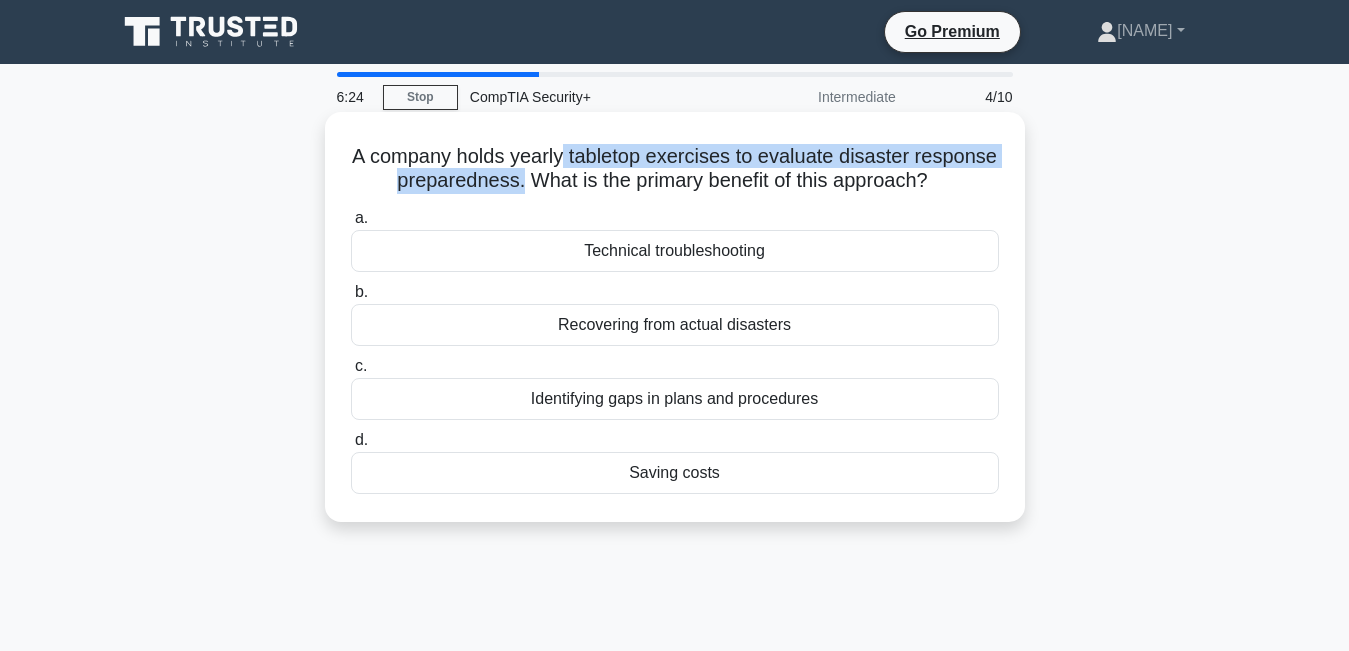 drag, startPoint x: 608, startPoint y: 151, endPoint x: 572, endPoint y: 171, distance: 41.18252 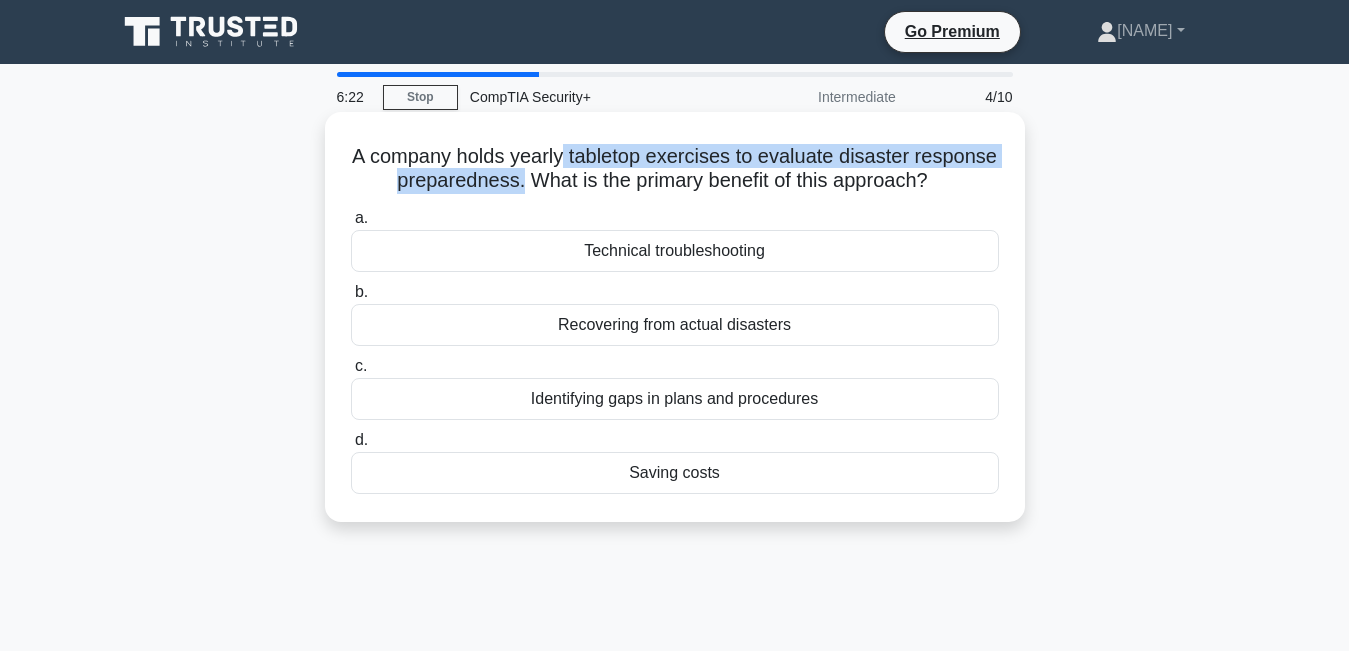 drag, startPoint x: 675, startPoint y: 177, endPoint x: 1015, endPoint y: 207, distance: 341.32095 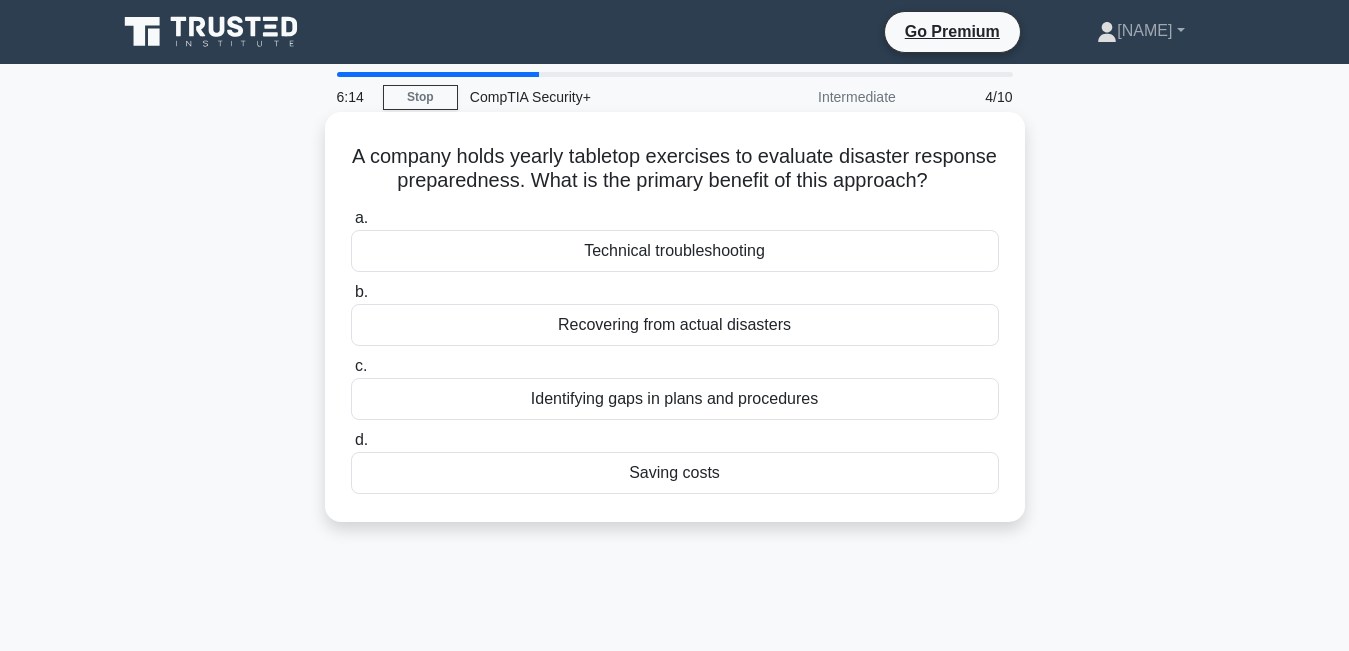 click on "A company holds yearly tabletop exercises to evaluate disaster response preparedness. What is the primary benefit of this approach?
.spinner_0XTQ{transform-origin:center;animation:spinner_y6GP .75s linear infinite}@keyframes spinner_y6GP{100%{transform:rotate(360deg)}}" at bounding box center [675, 169] 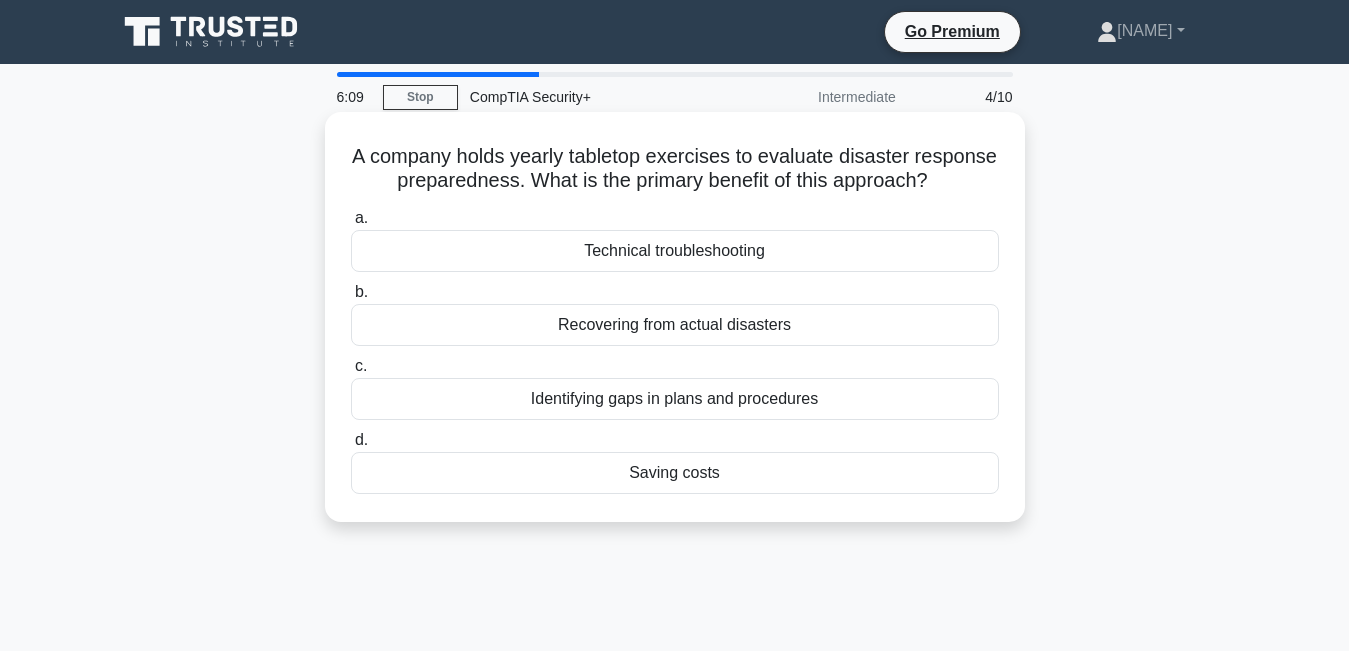 click on "Identifying gaps in plans and procedures" at bounding box center (675, 399) 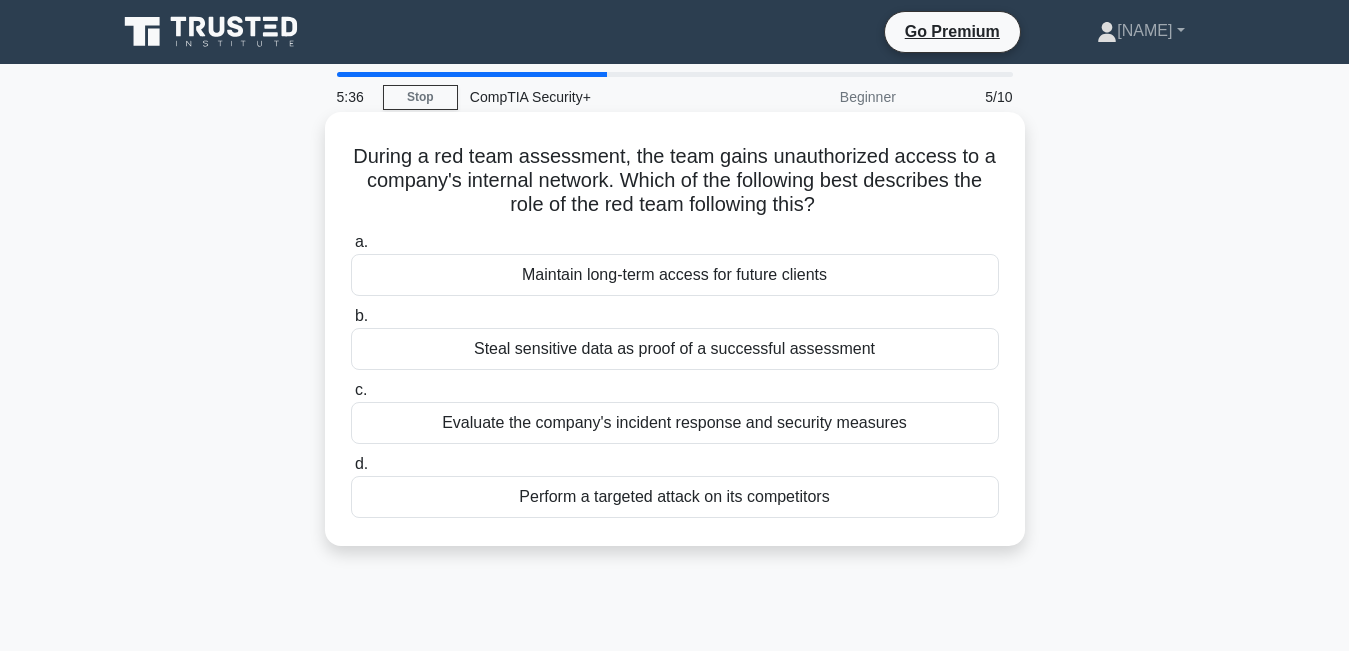 click on "Evaluate the company's incident response and security measures" at bounding box center (675, 423) 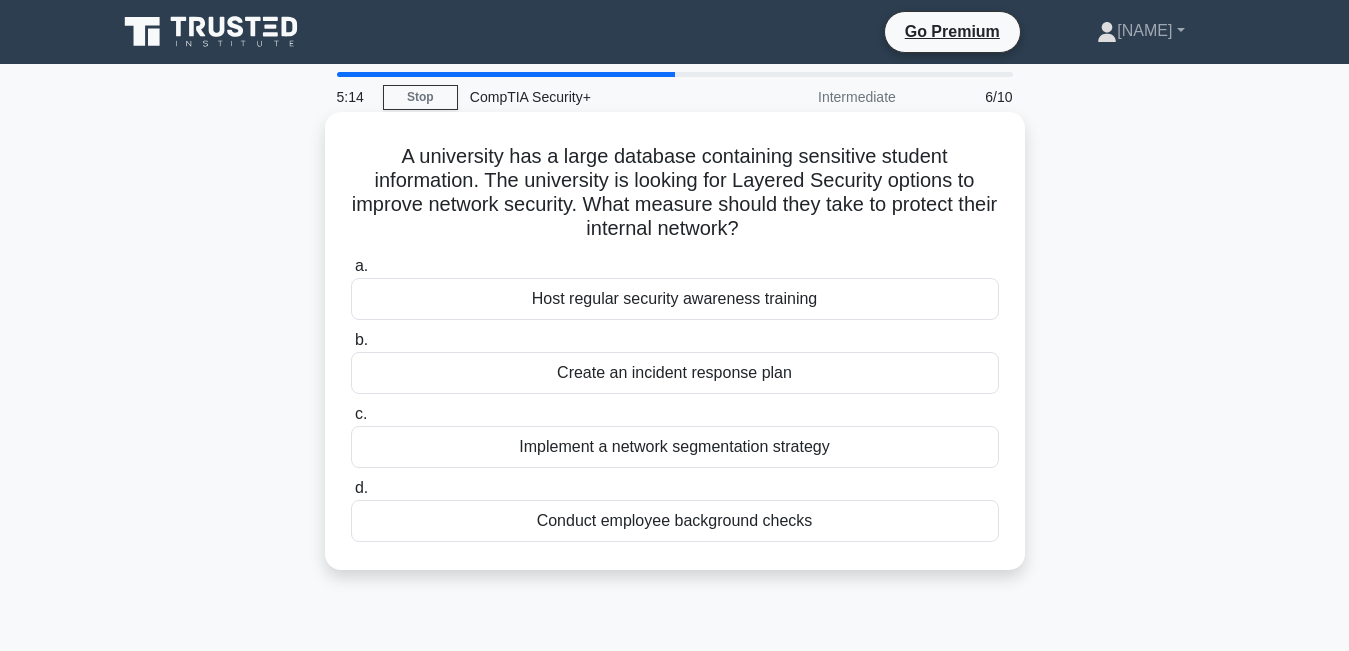 click on "Implement a network segmentation strategy" at bounding box center [675, 447] 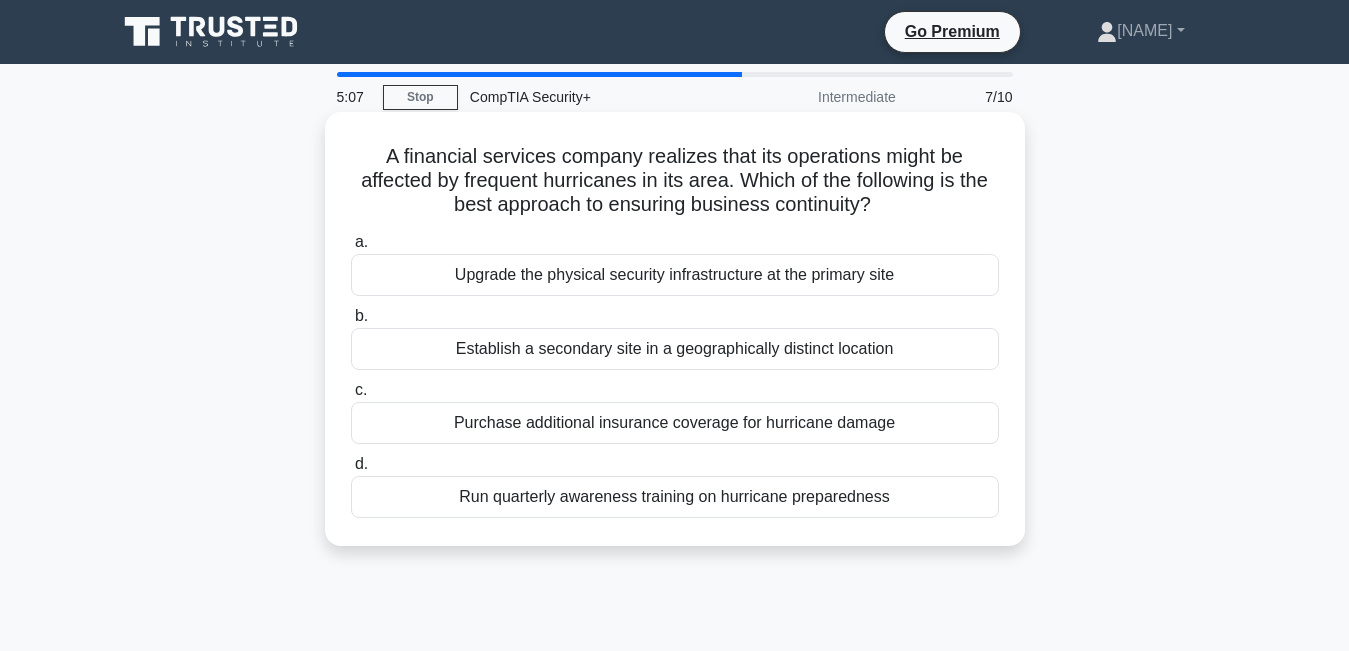 drag, startPoint x: 387, startPoint y: 160, endPoint x: 887, endPoint y: 194, distance: 501.15466 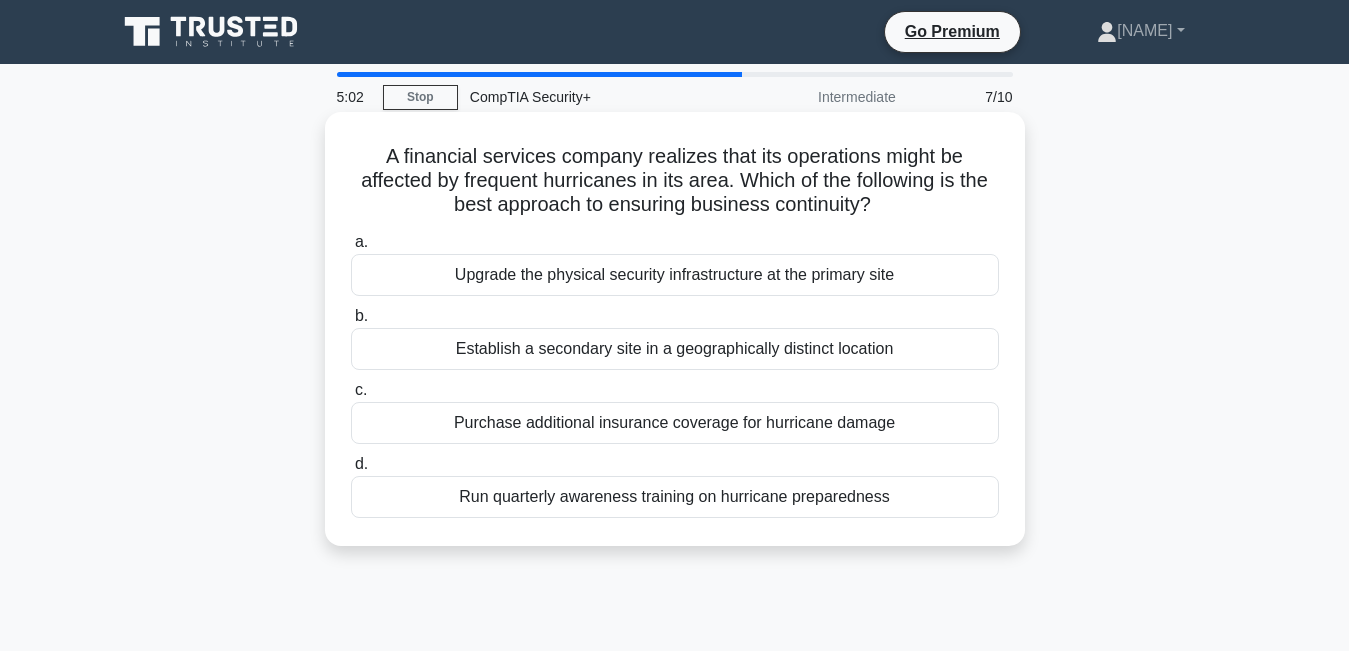 click on "Establish a secondary site in a geographically distinct location" at bounding box center [675, 349] 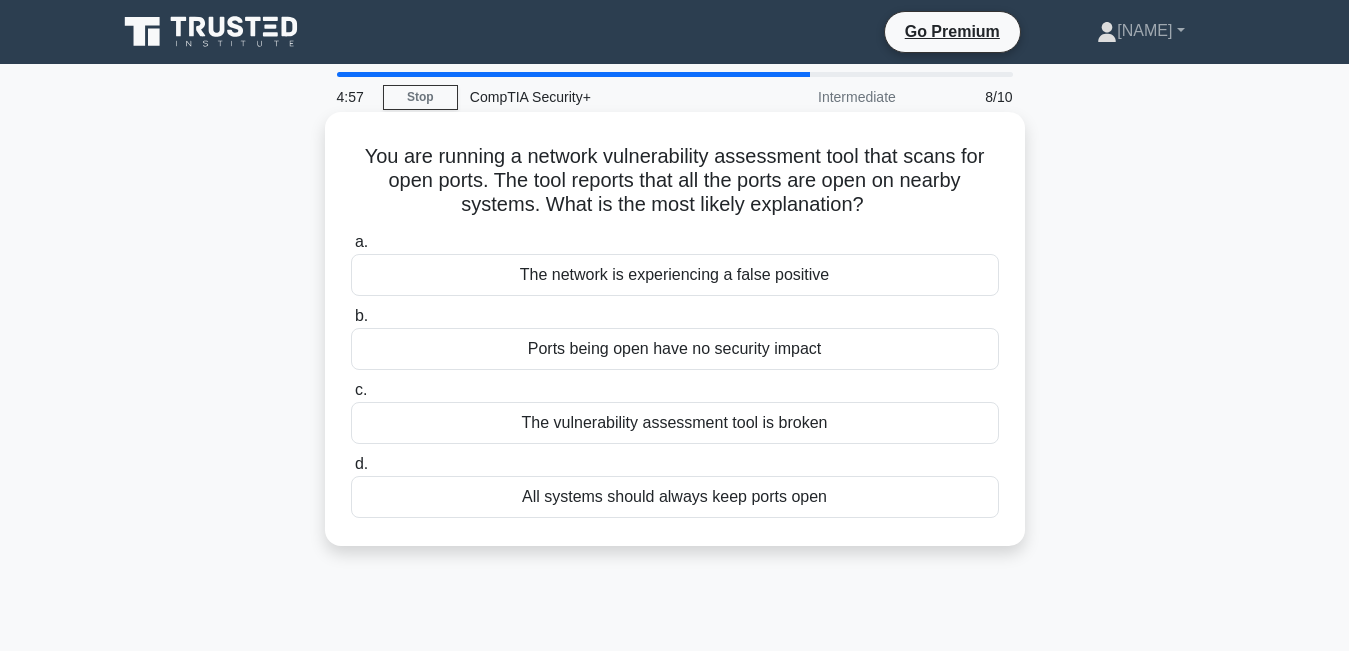 drag, startPoint x: 370, startPoint y: 158, endPoint x: 874, endPoint y: 203, distance: 506.00494 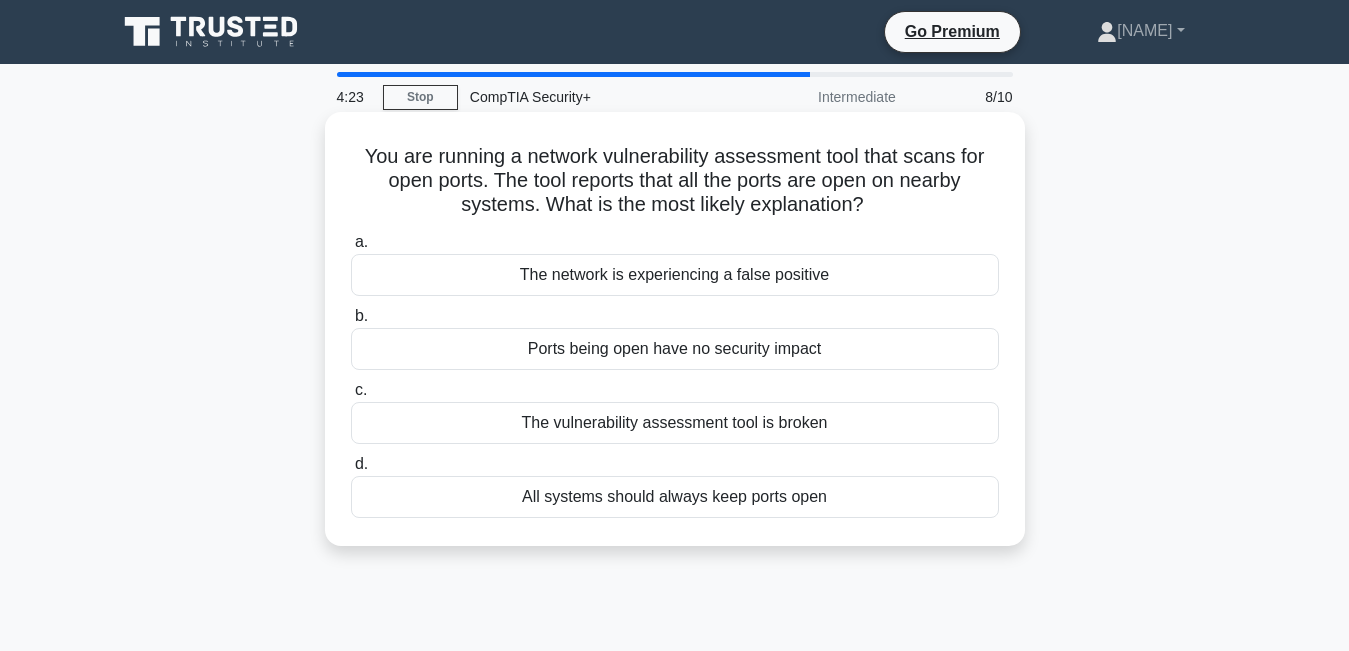 click on "Ports being open have no security impact" at bounding box center (675, 349) 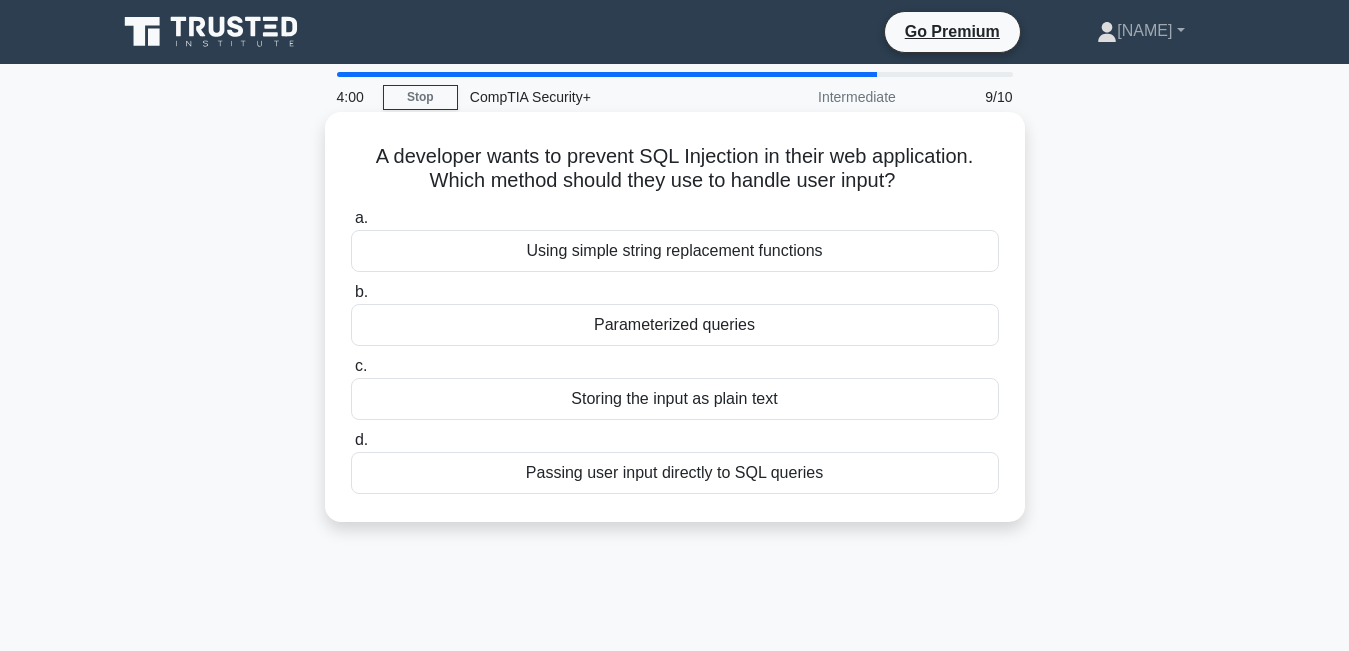 click on "Storing the input as plain text" at bounding box center (675, 399) 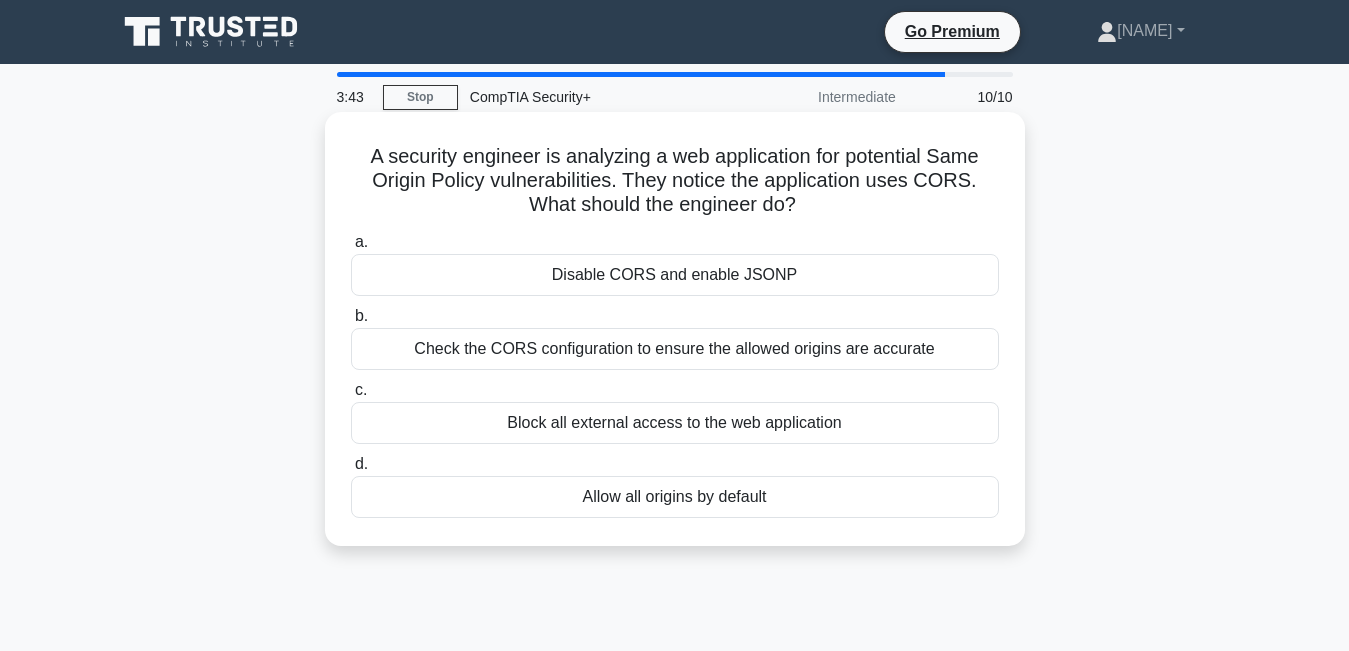 click on "Check the CORS configuration to ensure the allowed origins are accurate" at bounding box center (675, 349) 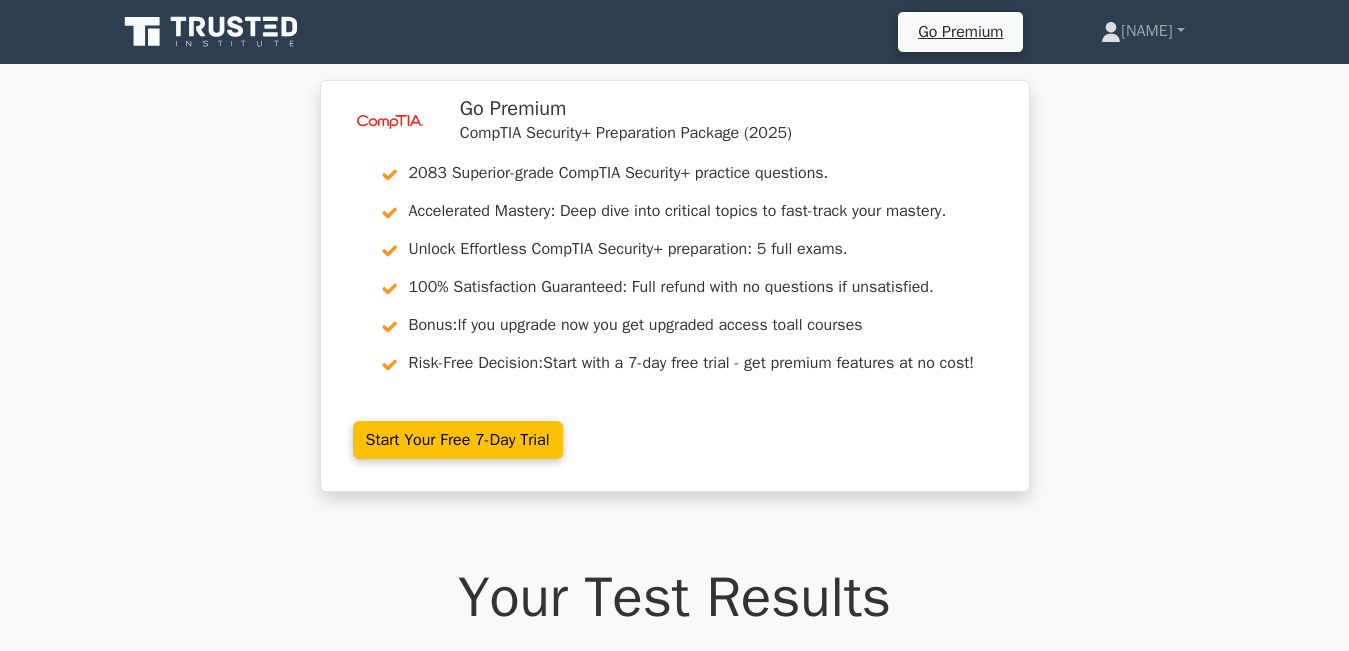 scroll, scrollTop: 0, scrollLeft: 0, axis: both 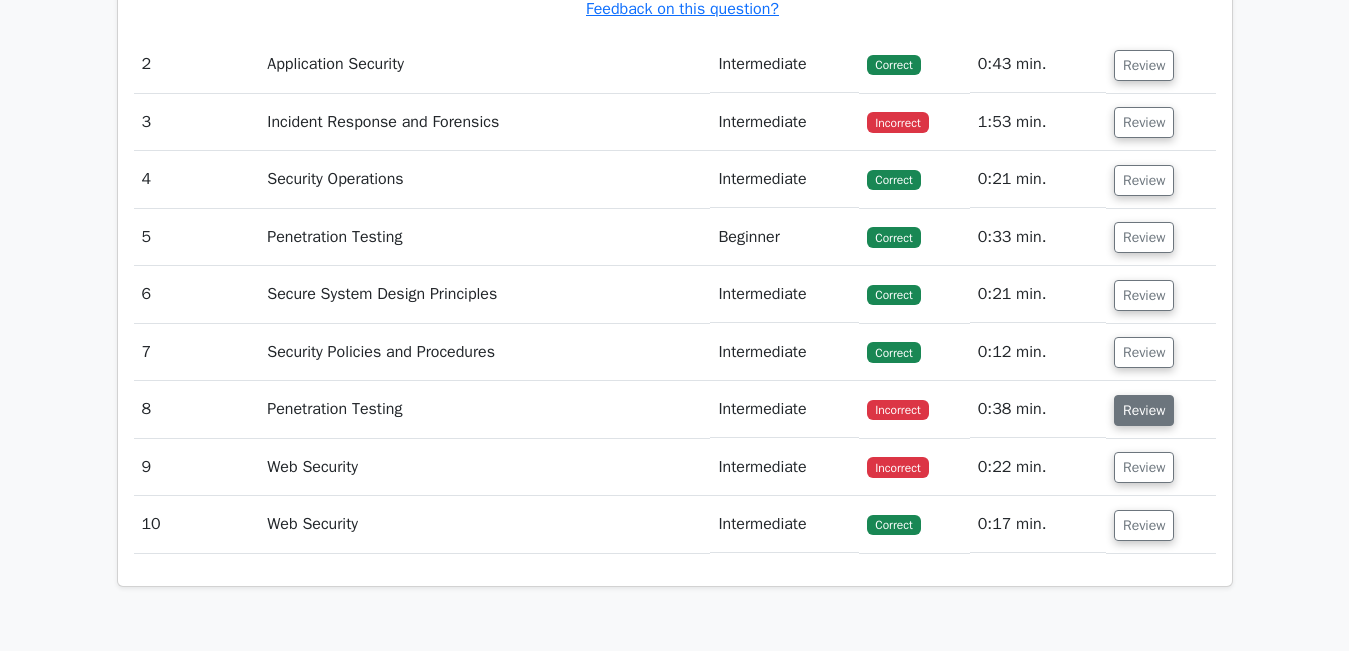 click on "Review" at bounding box center [1144, 410] 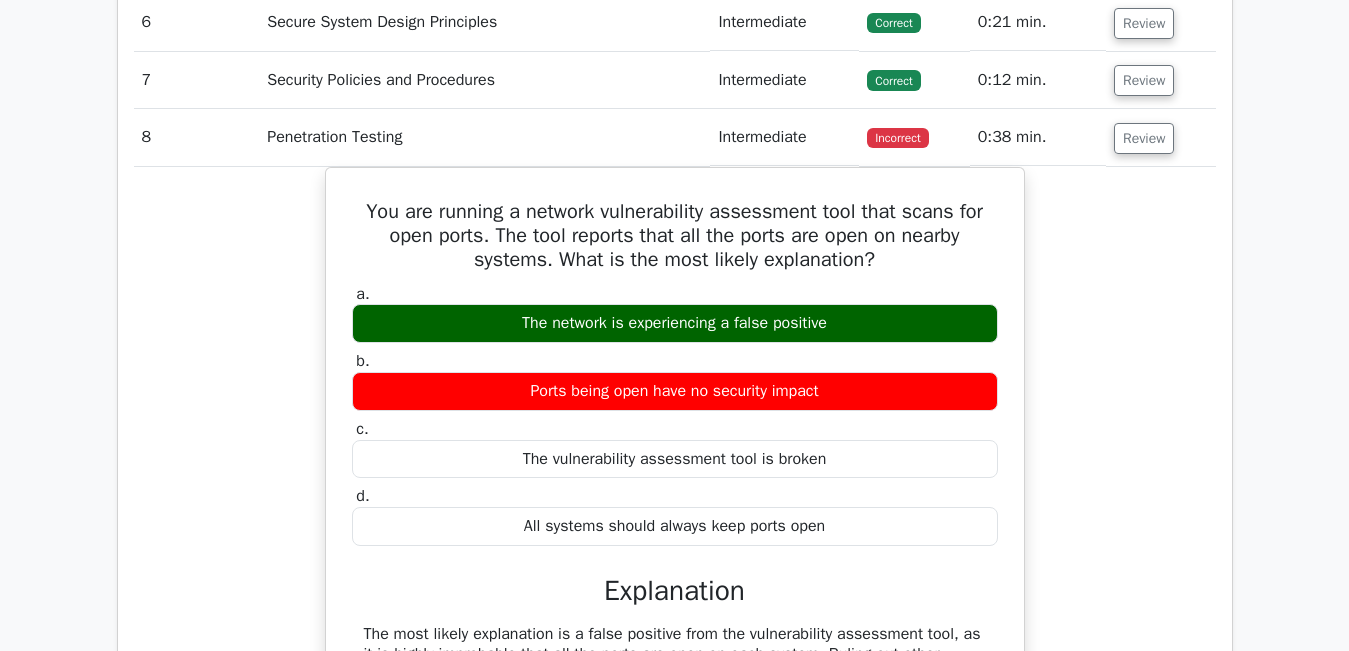 scroll, scrollTop: 2700, scrollLeft: 0, axis: vertical 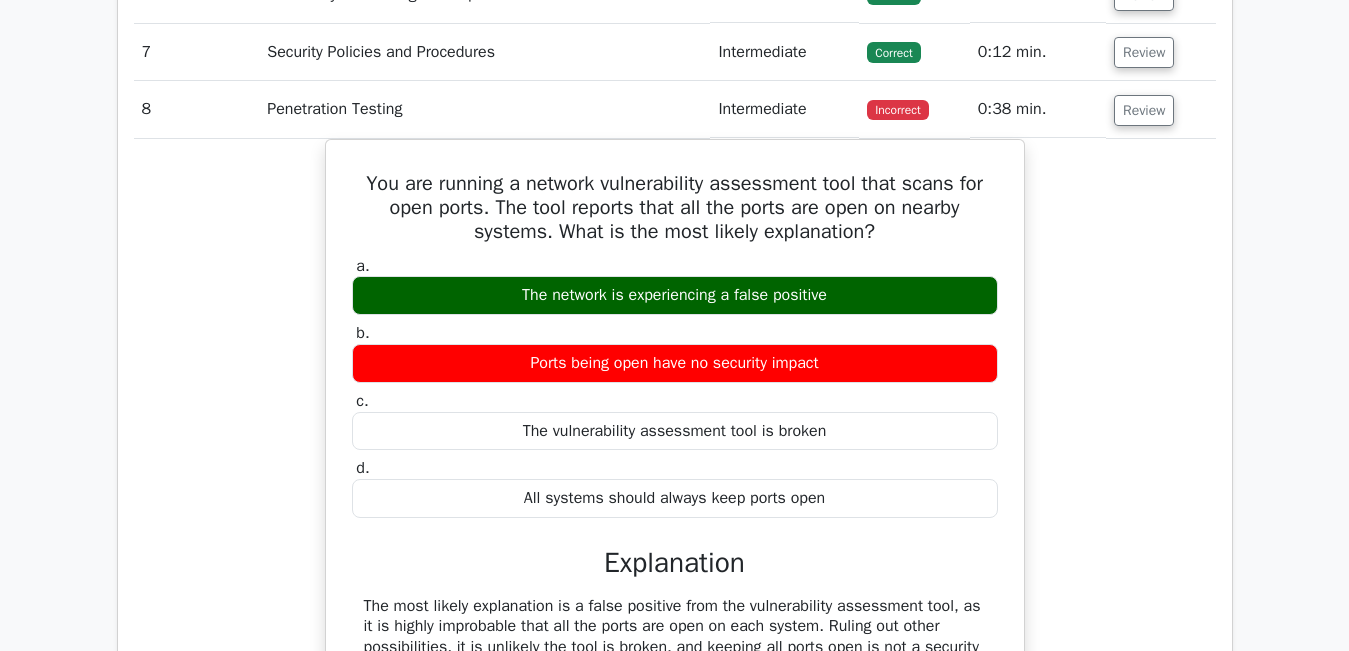 click on "You are running a network vulnerability assessment tool that scans for open ports. The tool reports that all the ports are open on nearby systems. What is the most likely explanation?
a.
The network is experiencing a false positive
b.
c. d." at bounding box center (675, 483) 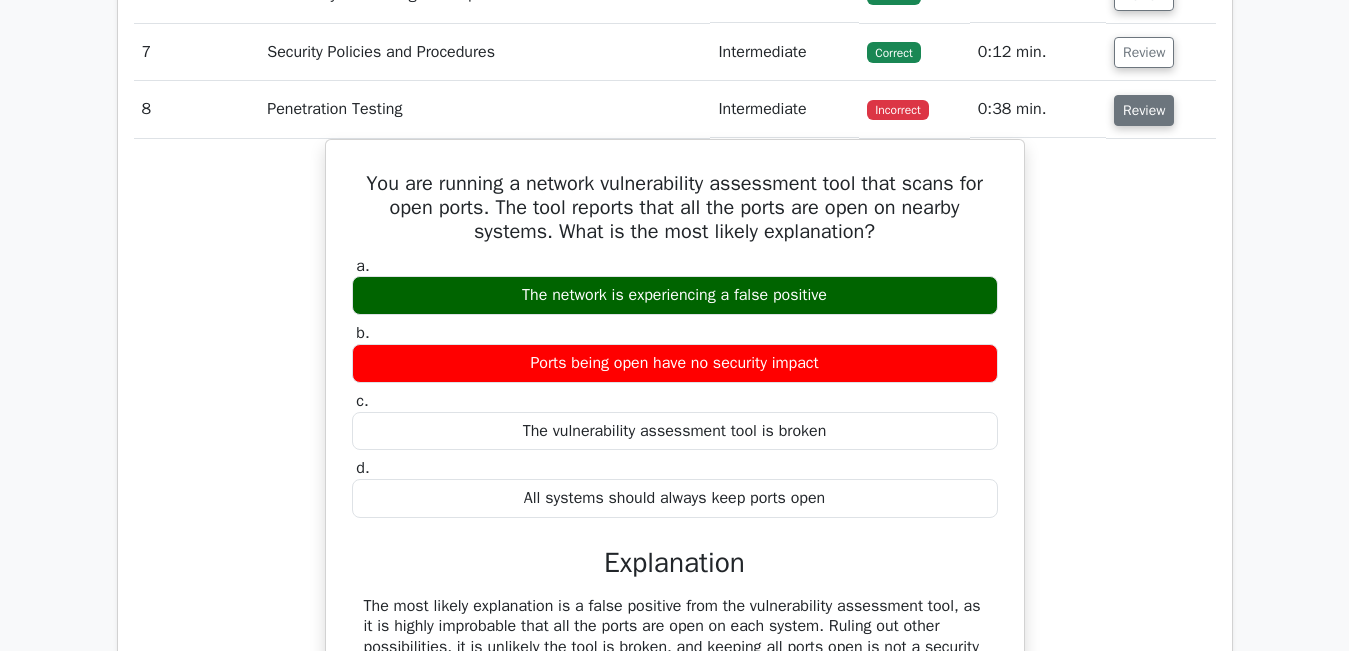 click on "Review" at bounding box center [1144, 110] 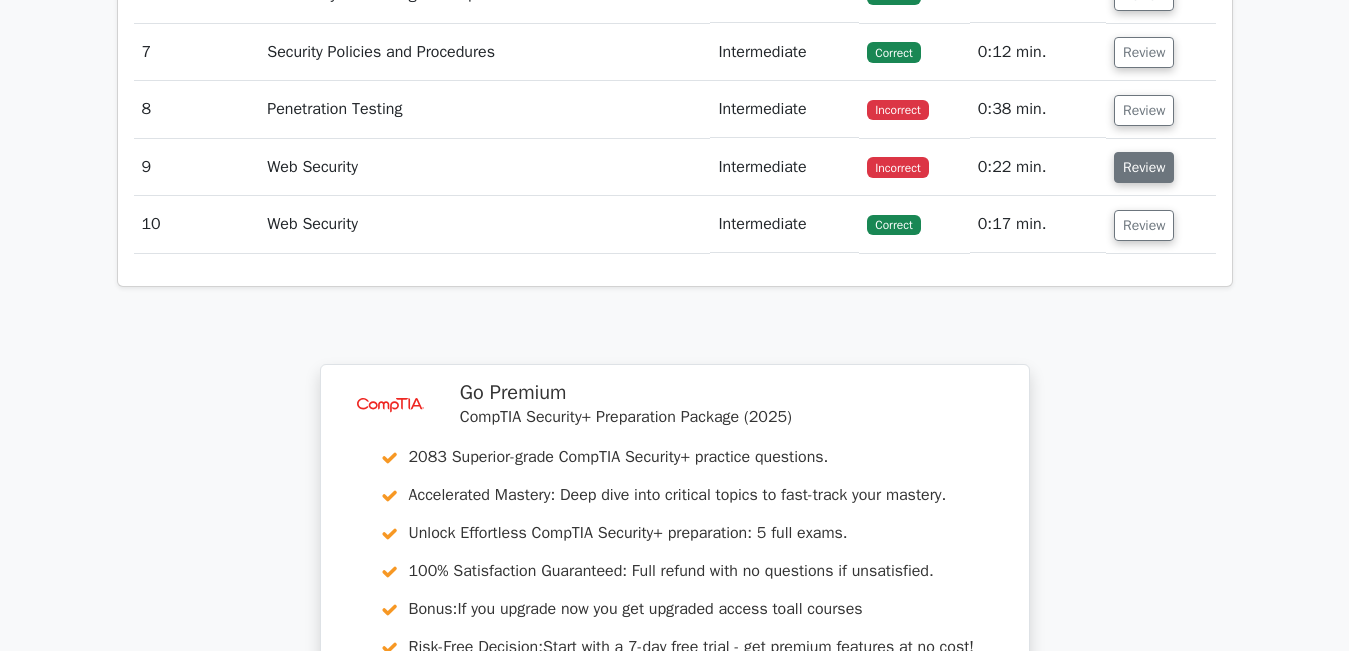 click on "Review" at bounding box center (1144, 167) 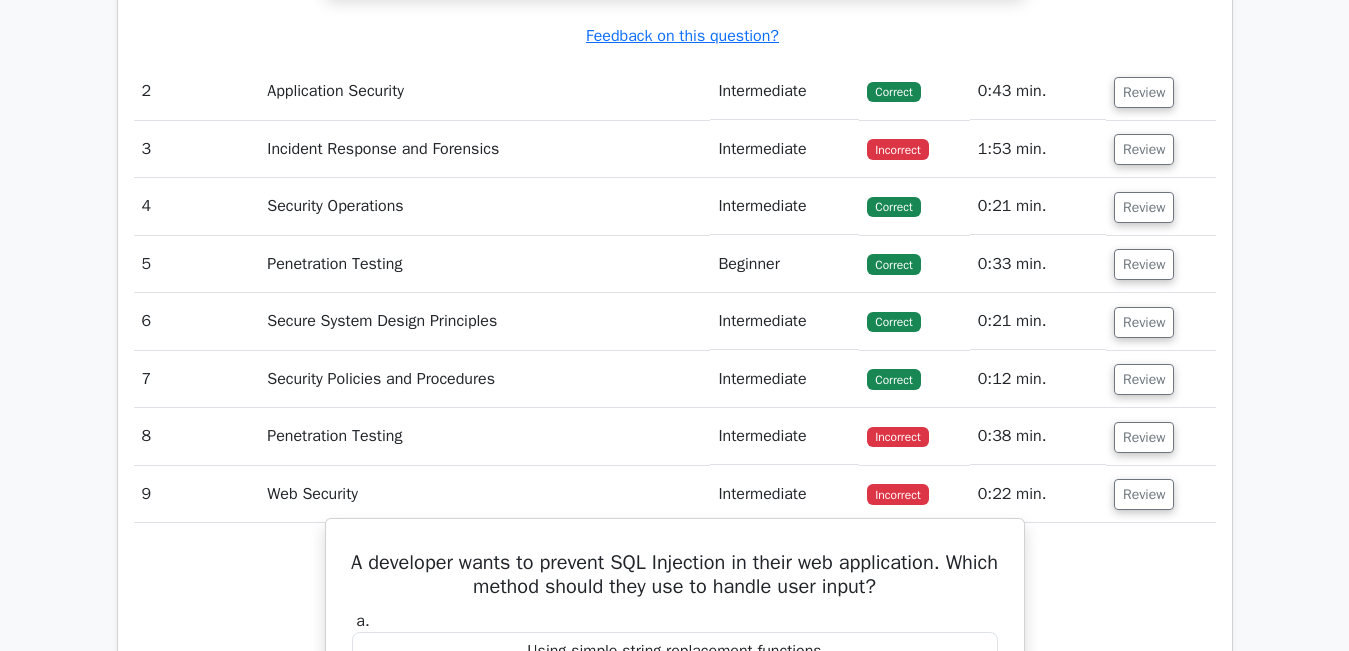scroll, scrollTop: 2100, scrollLeft: 0, axis: vertical 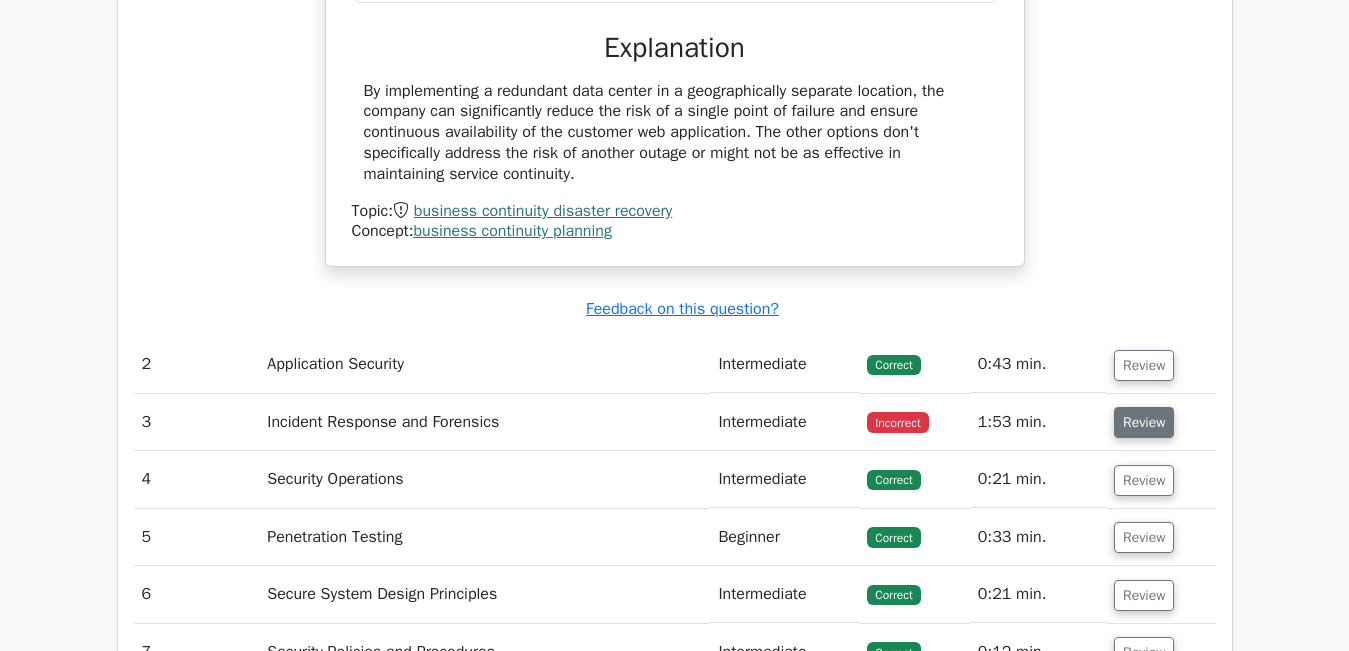 click on "Review" at bounding box center (1144, 422) 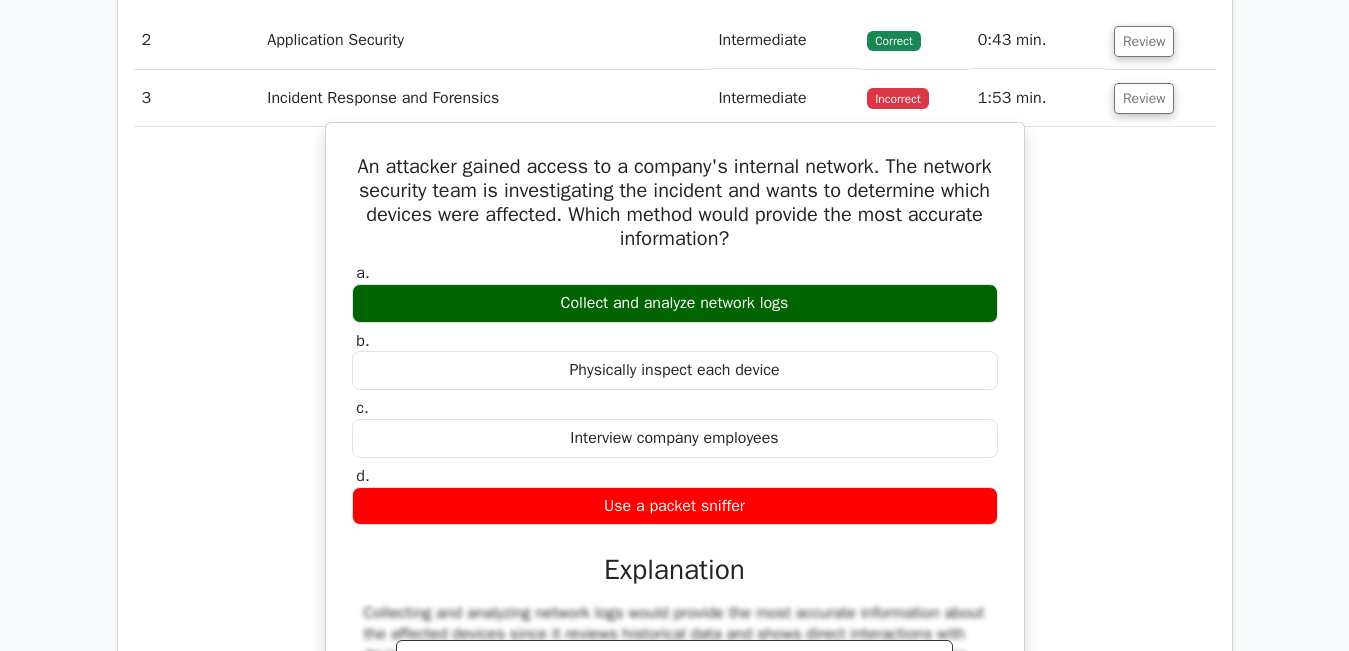 scroll, scrollTop: 2400, scrollLeft: 0, axis: vertical 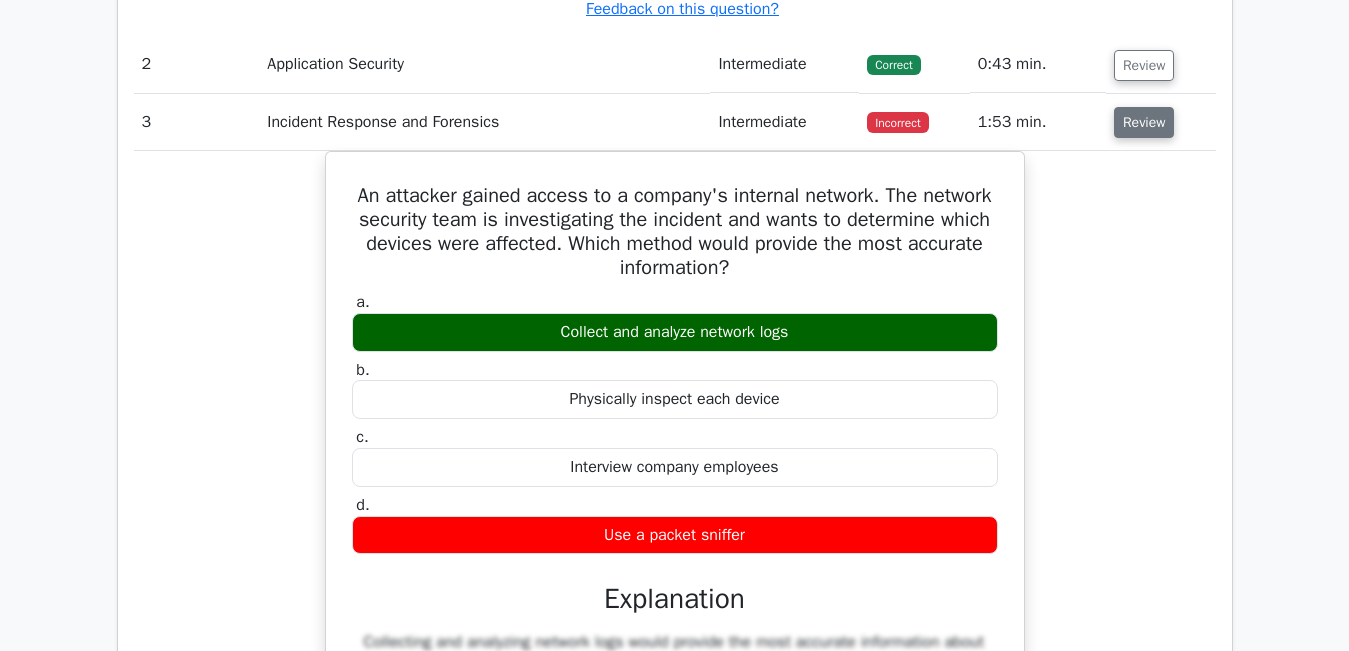 click on "Review" at bounding box center [1144, 122] 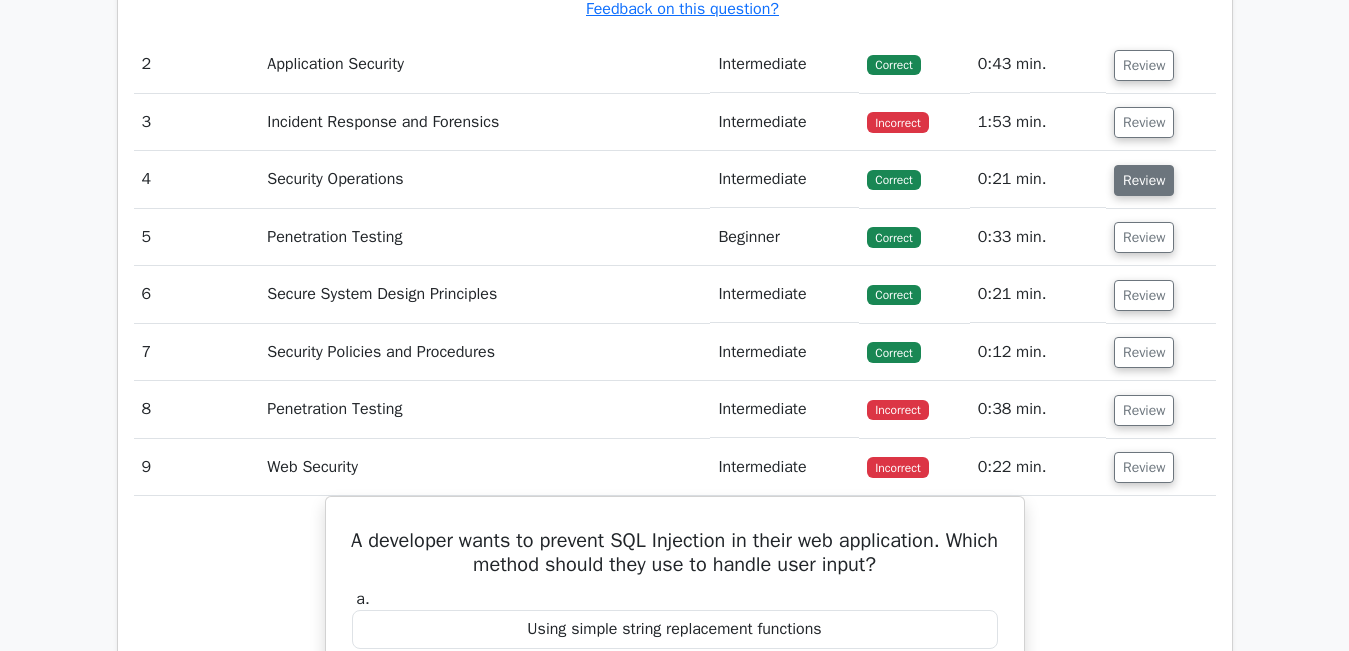 click on "Review" at bounding box center [1144, 180] 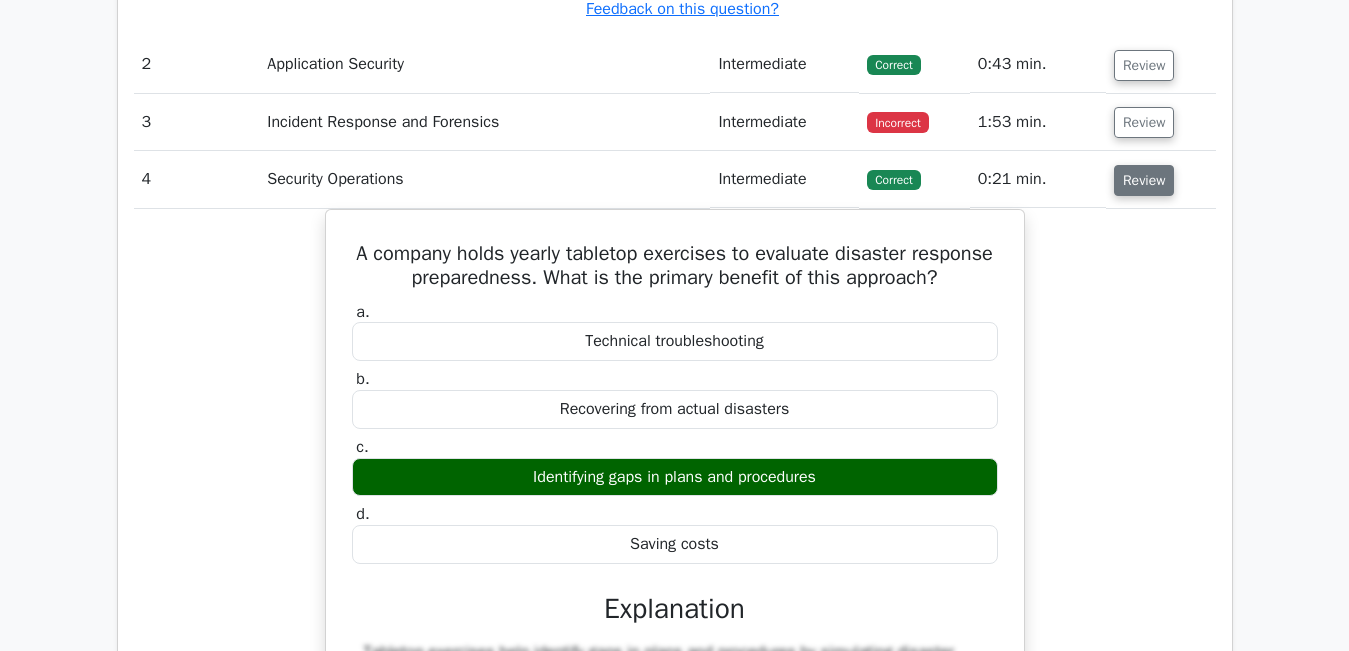 click on "Review" at bounding box center (1144, 180) 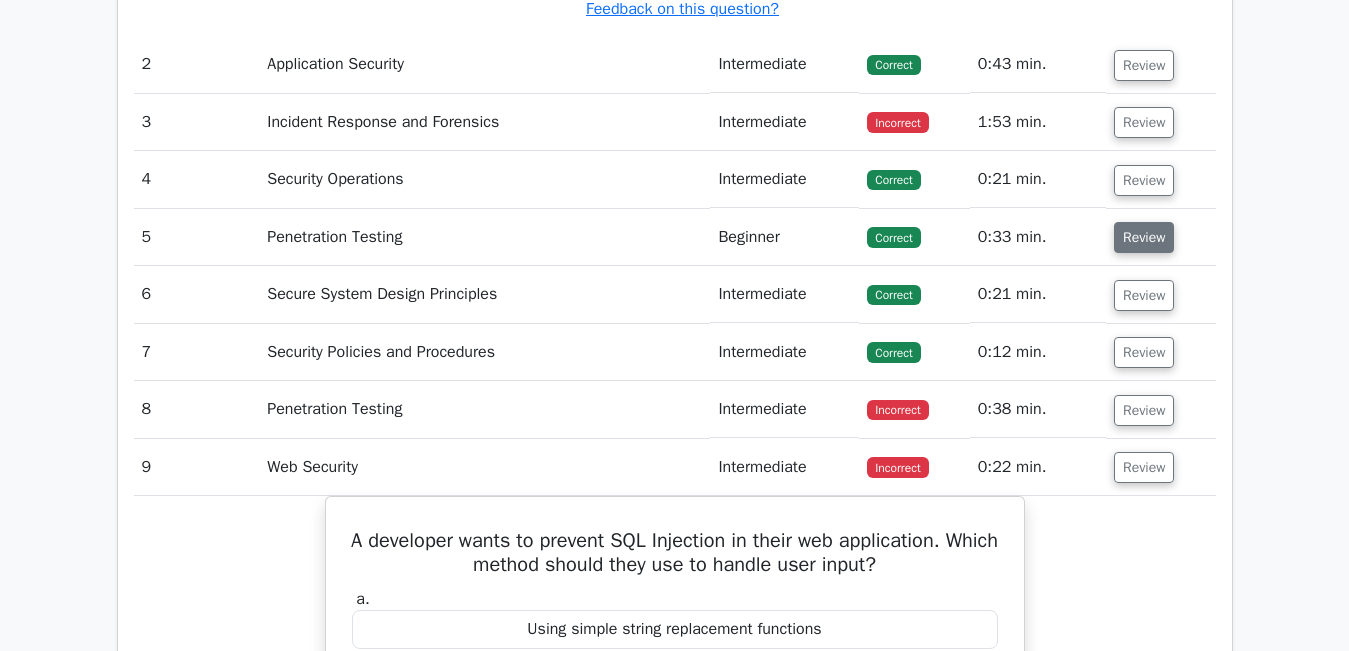 click on "Review" at bounding box center [1144, 237] 